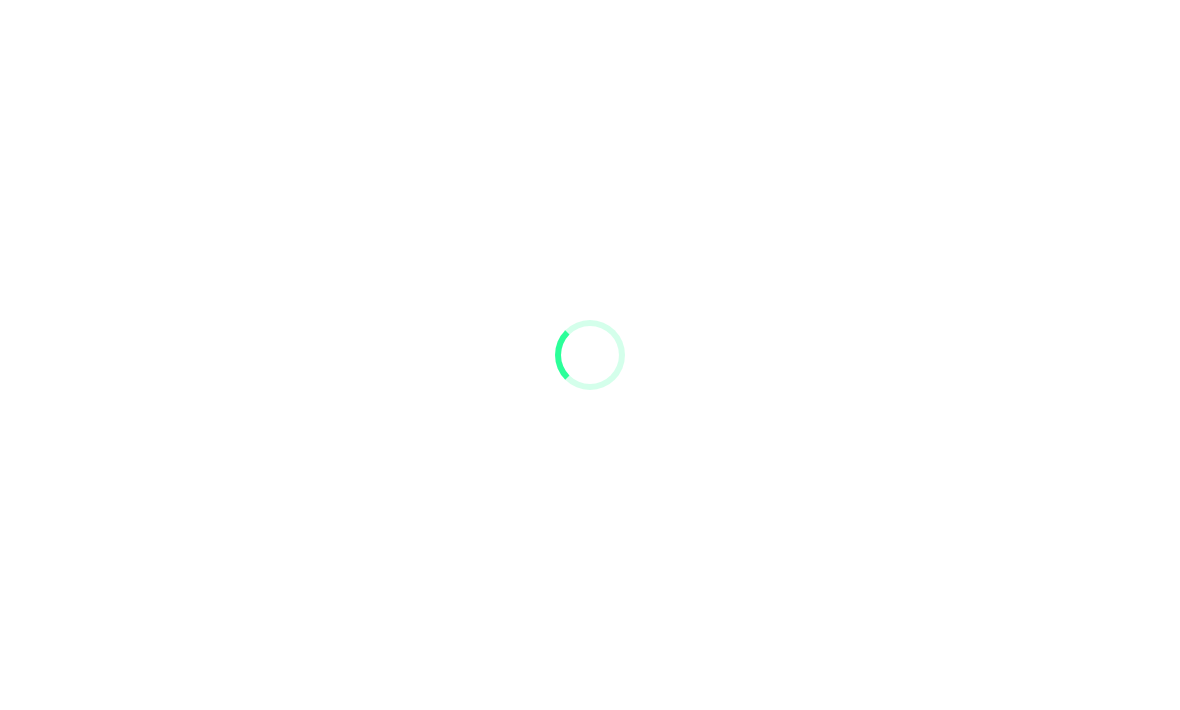 scroll, scrollTop: 0, scrollLeft: 0, axis: both 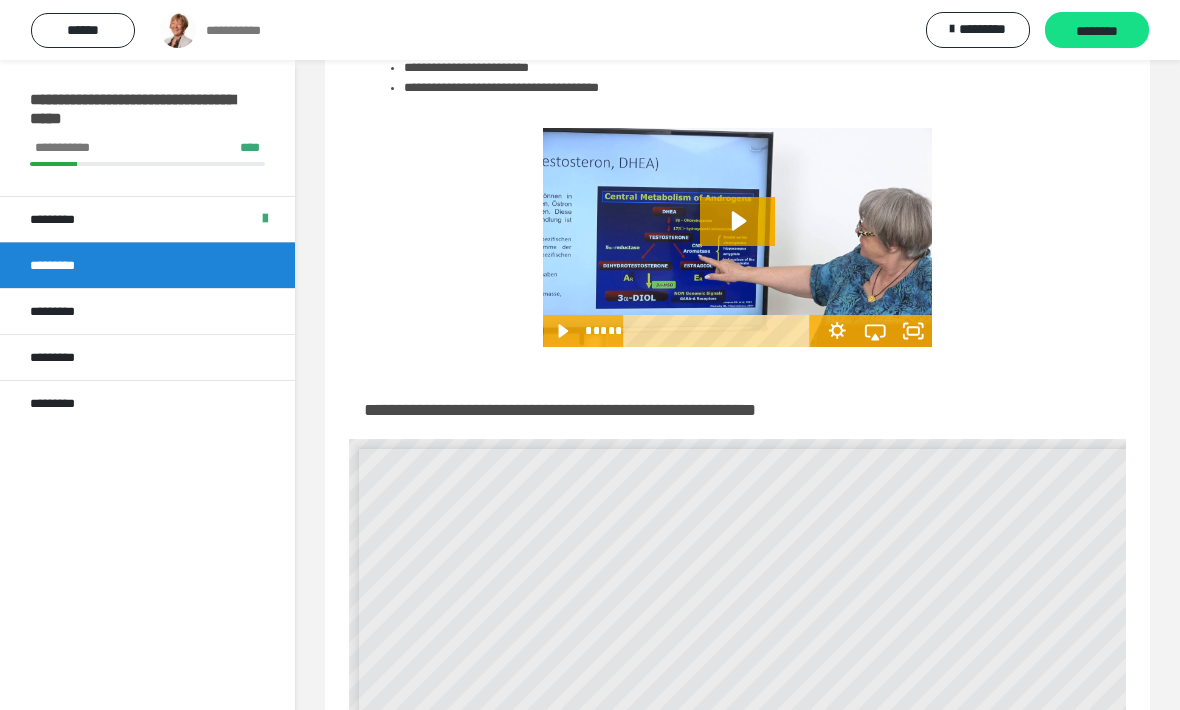 click 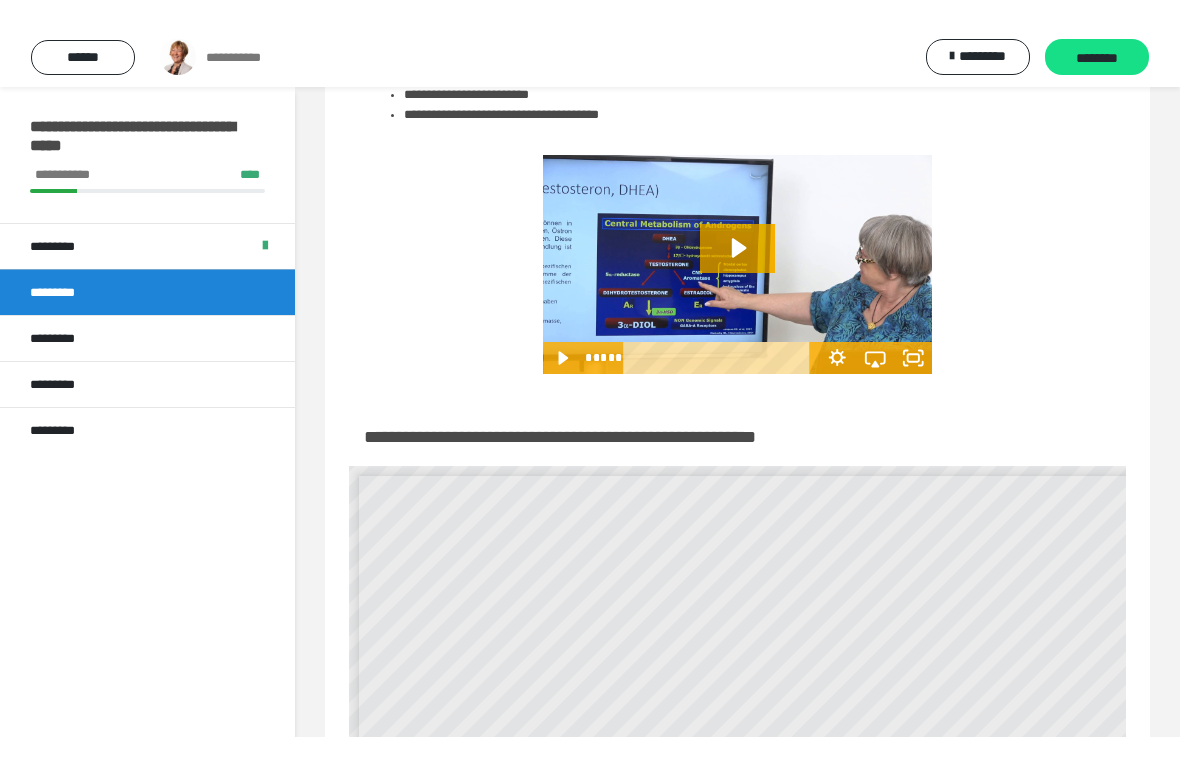 scroll, scrollTop: 24, scrollLeft: 0, axis: vertical 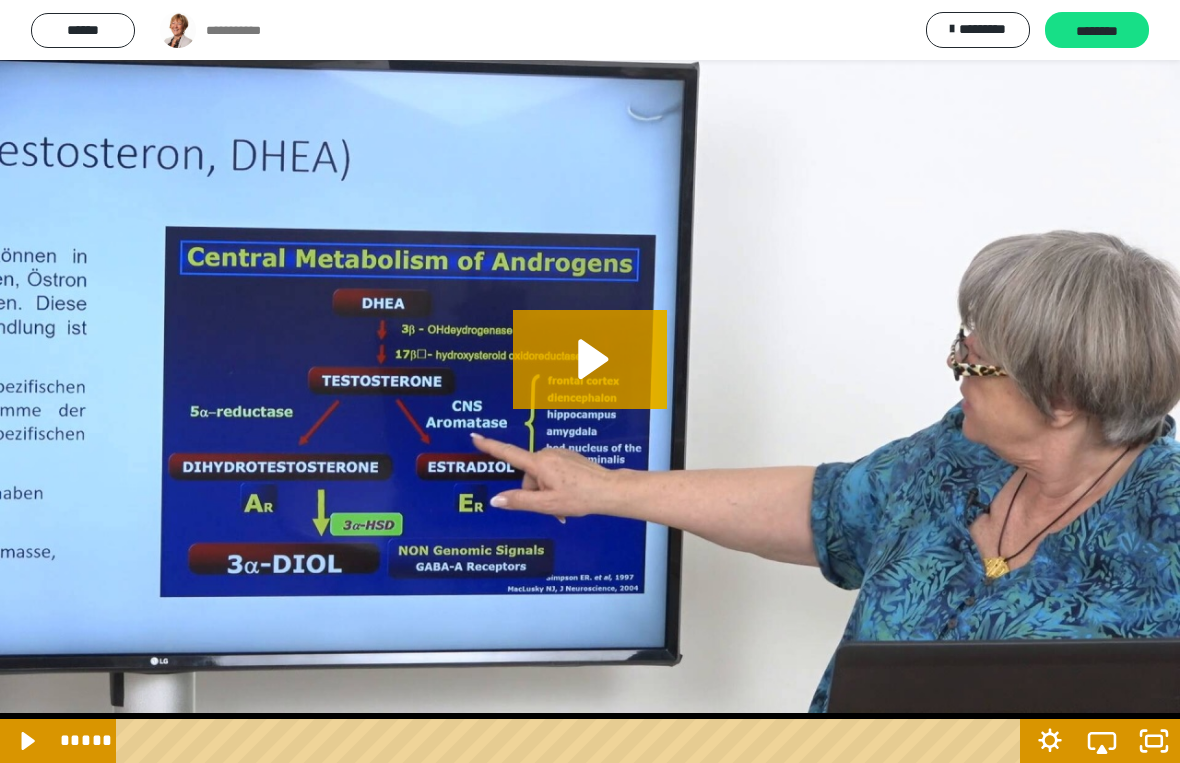 click 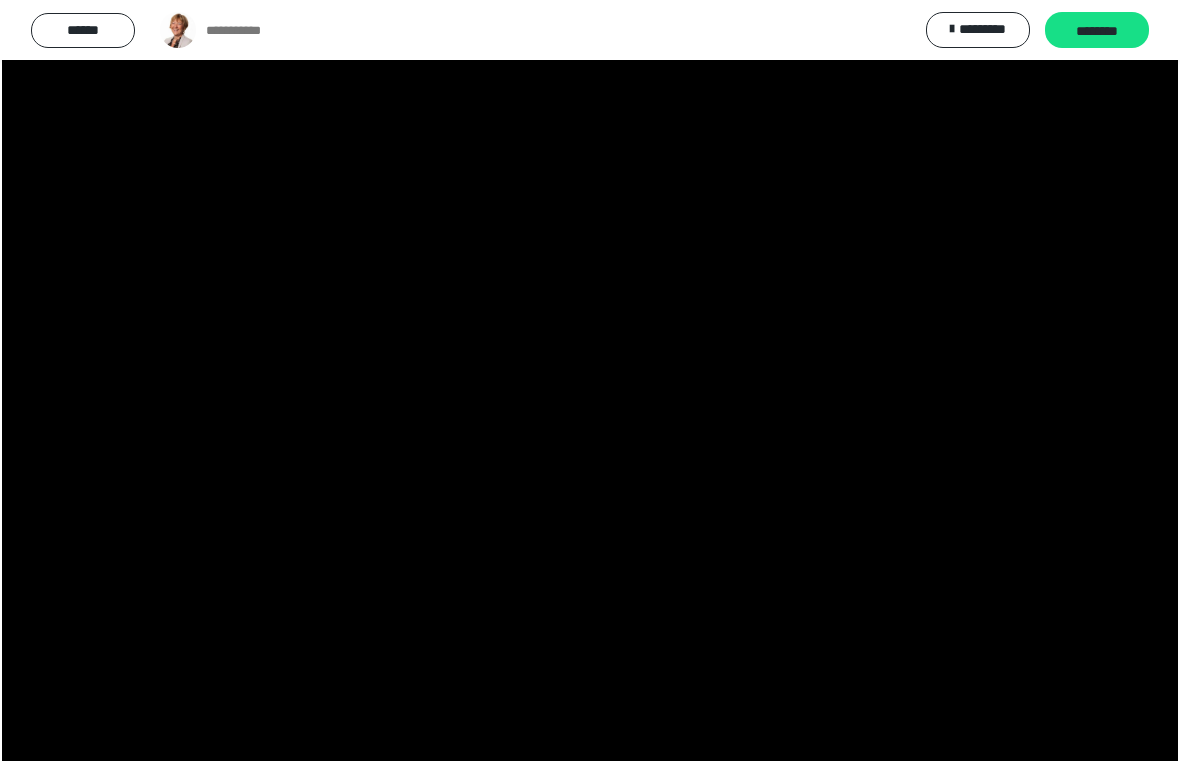 click at bounding box center (590, 381) 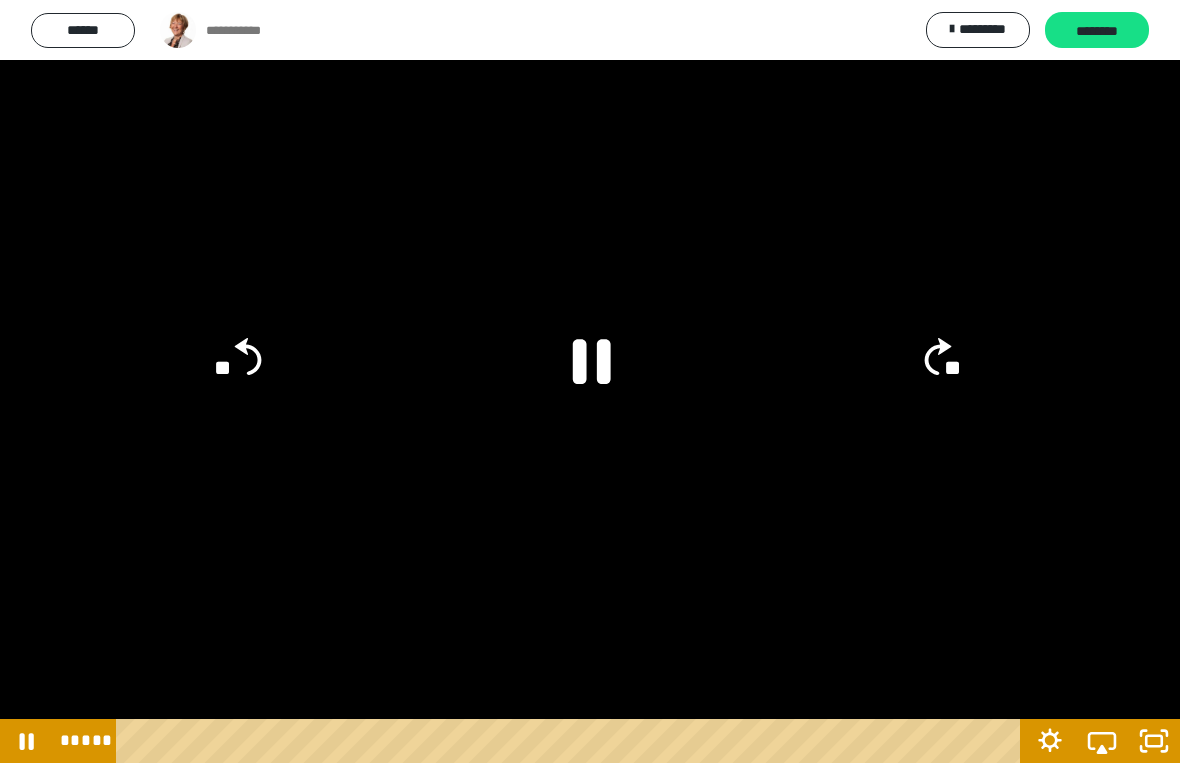 click on "**" 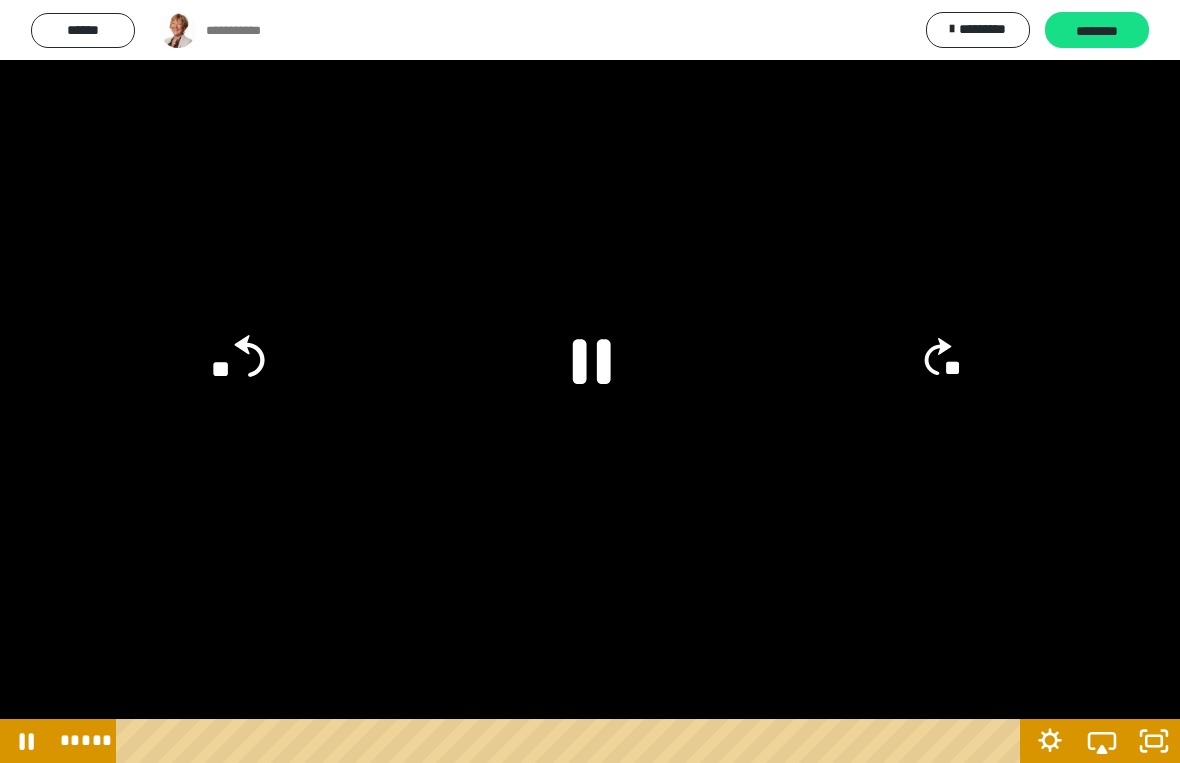 click on "**" 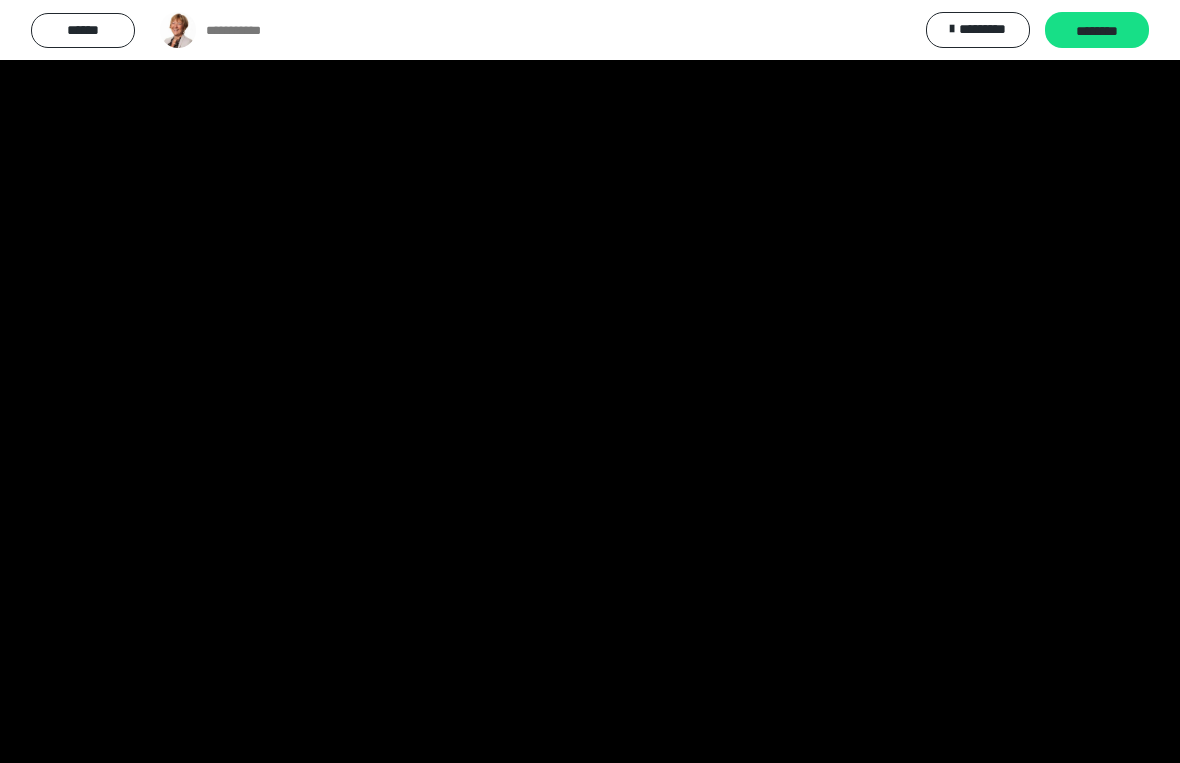 click at bounding box center (590, 381) 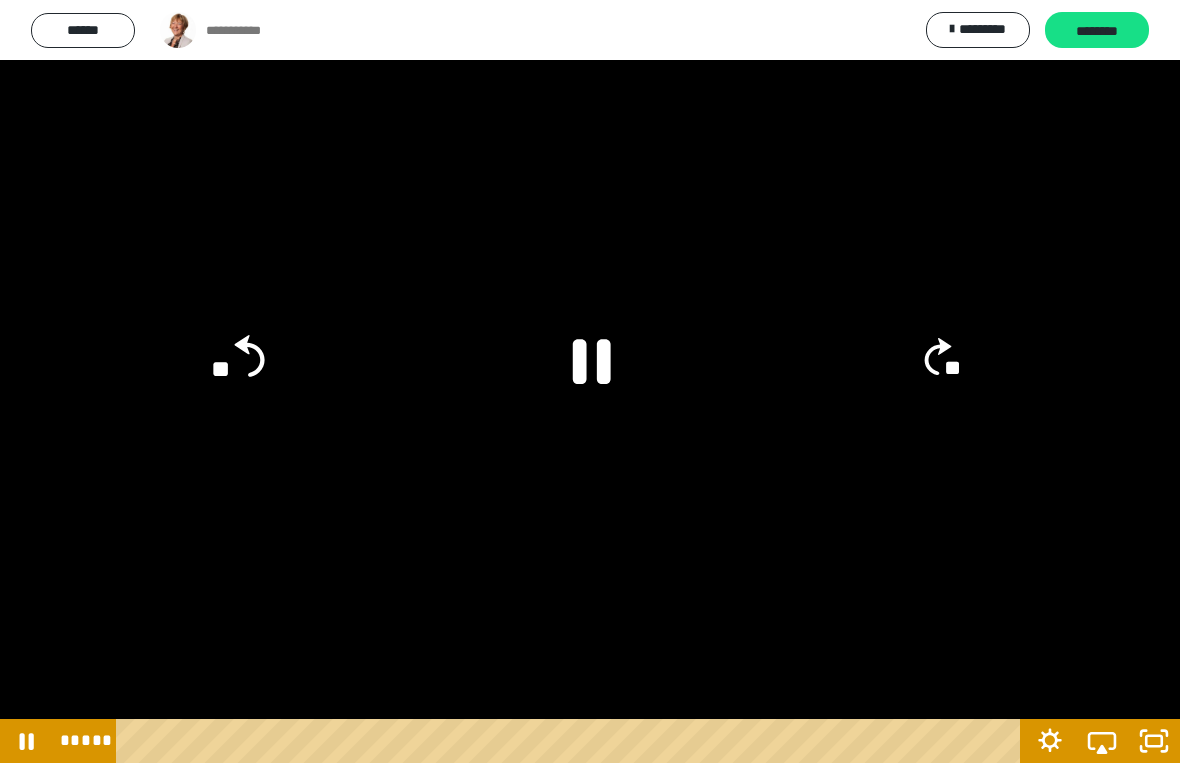 click on "**" 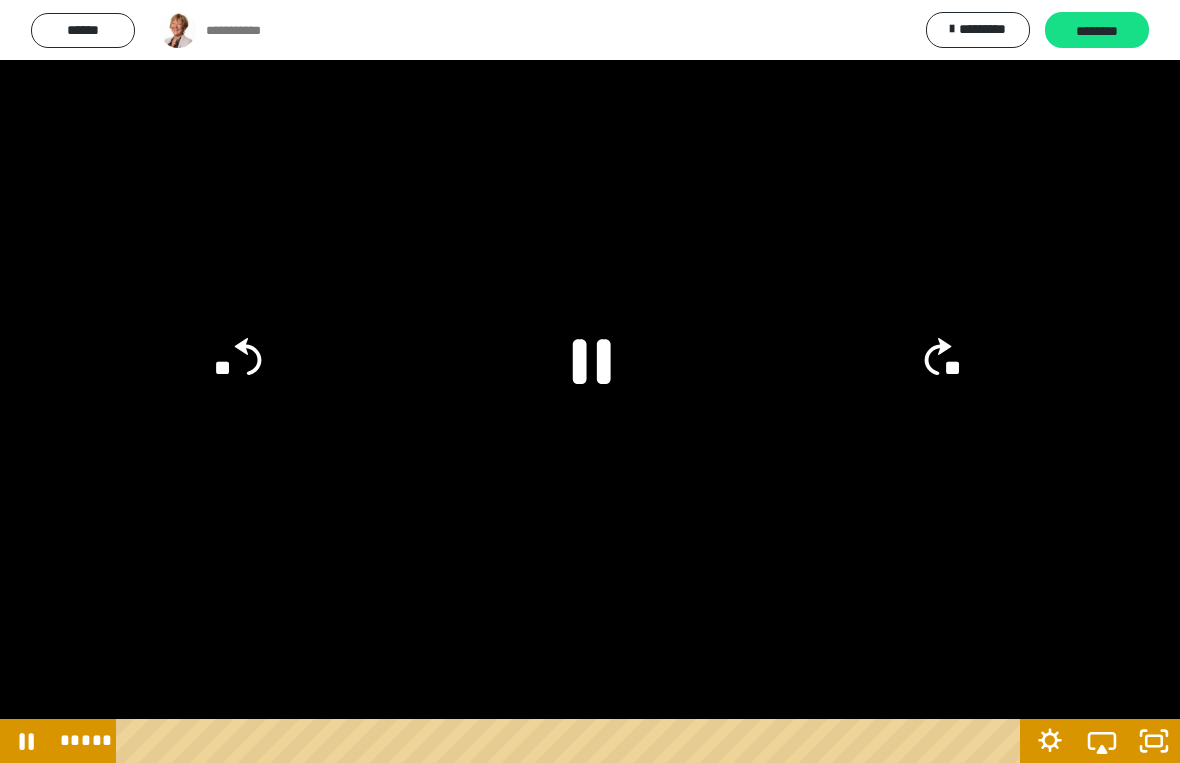 click on "**" 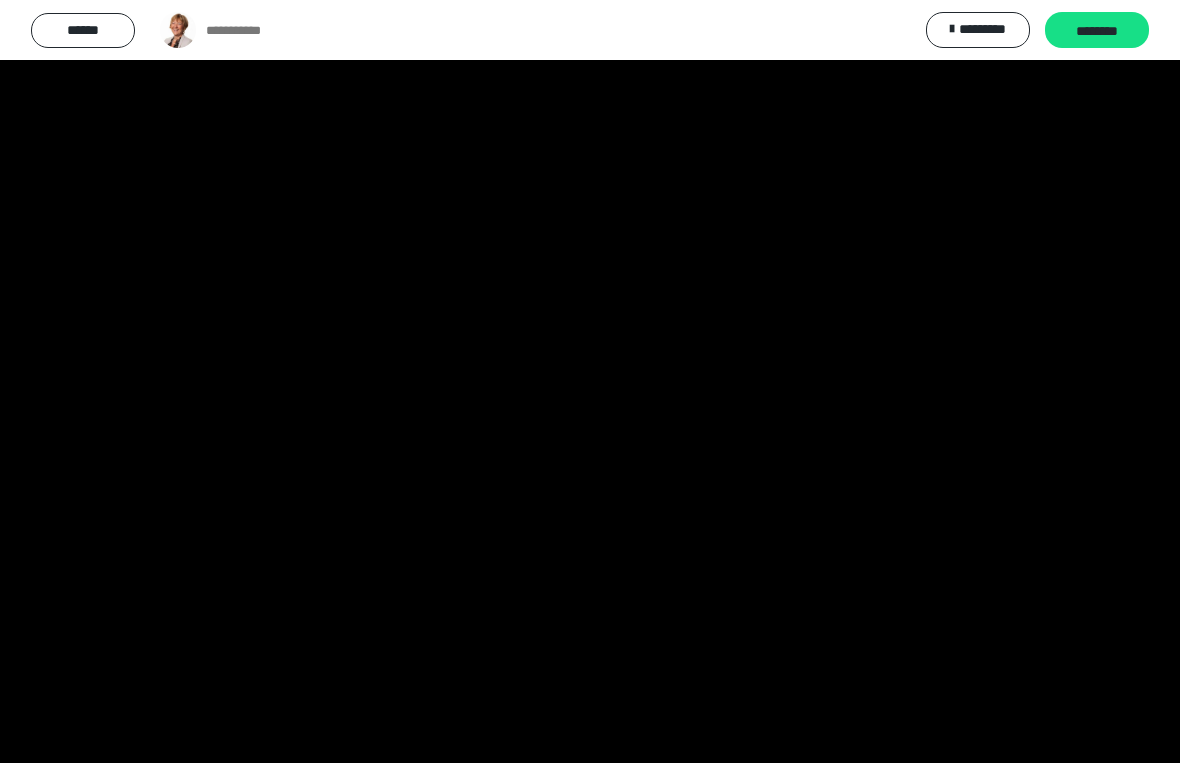 click at bounding box center [590, 381] 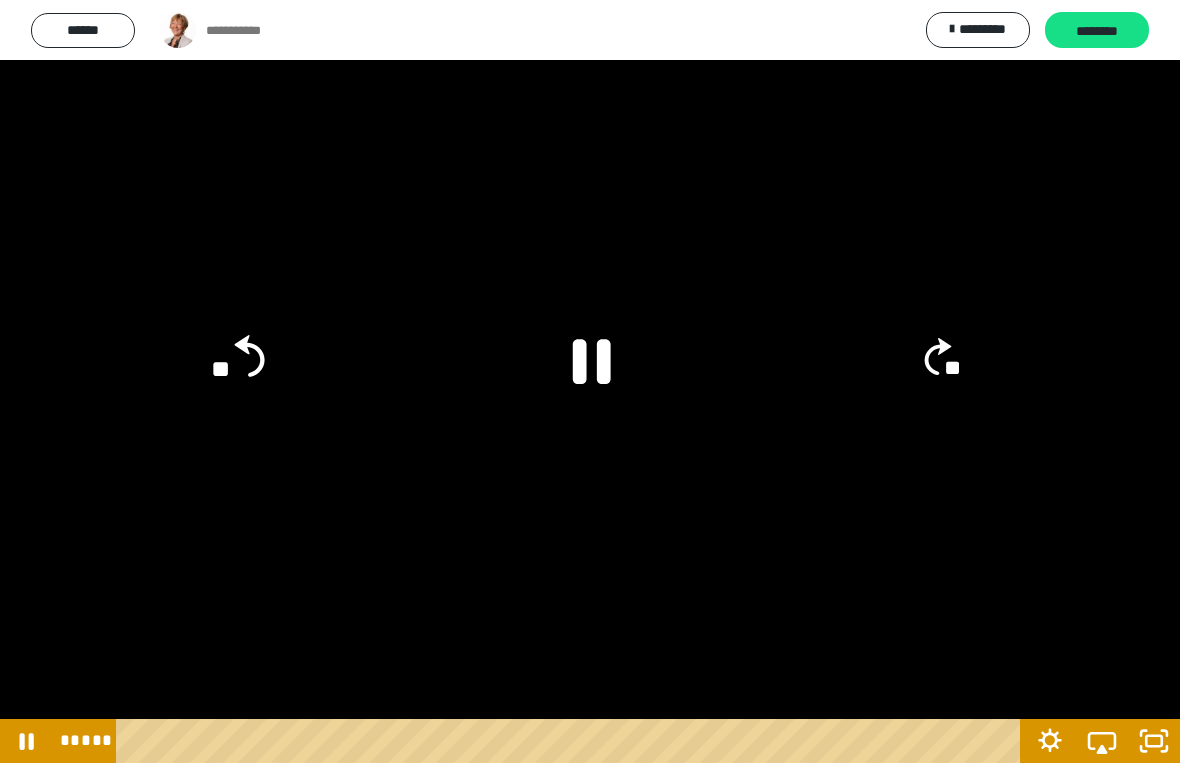 click on "**" 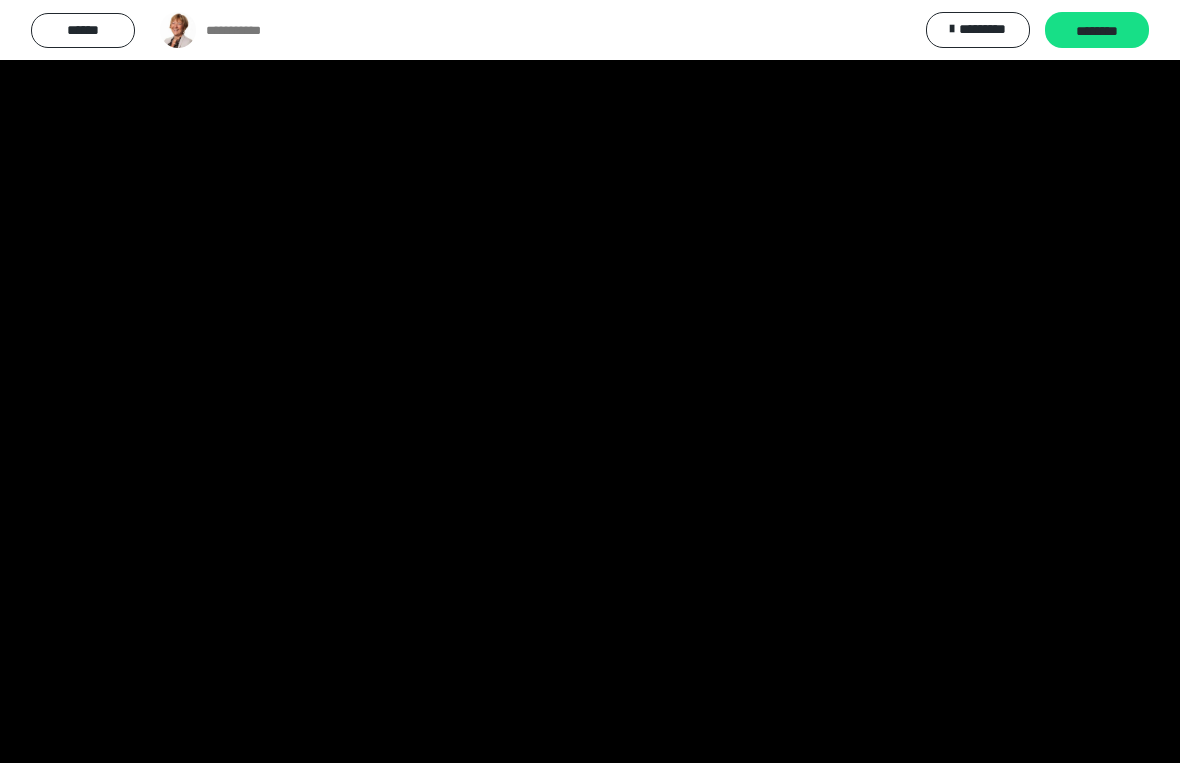click at bounding box center (590, 381) 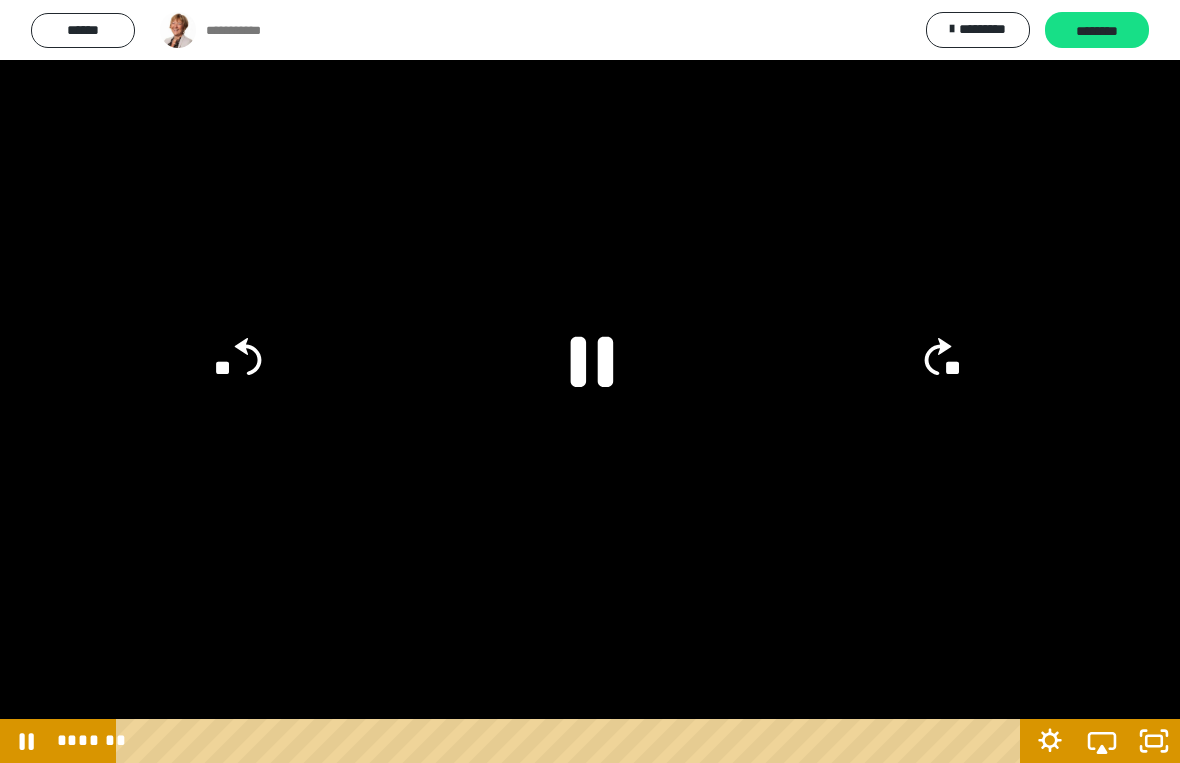 click 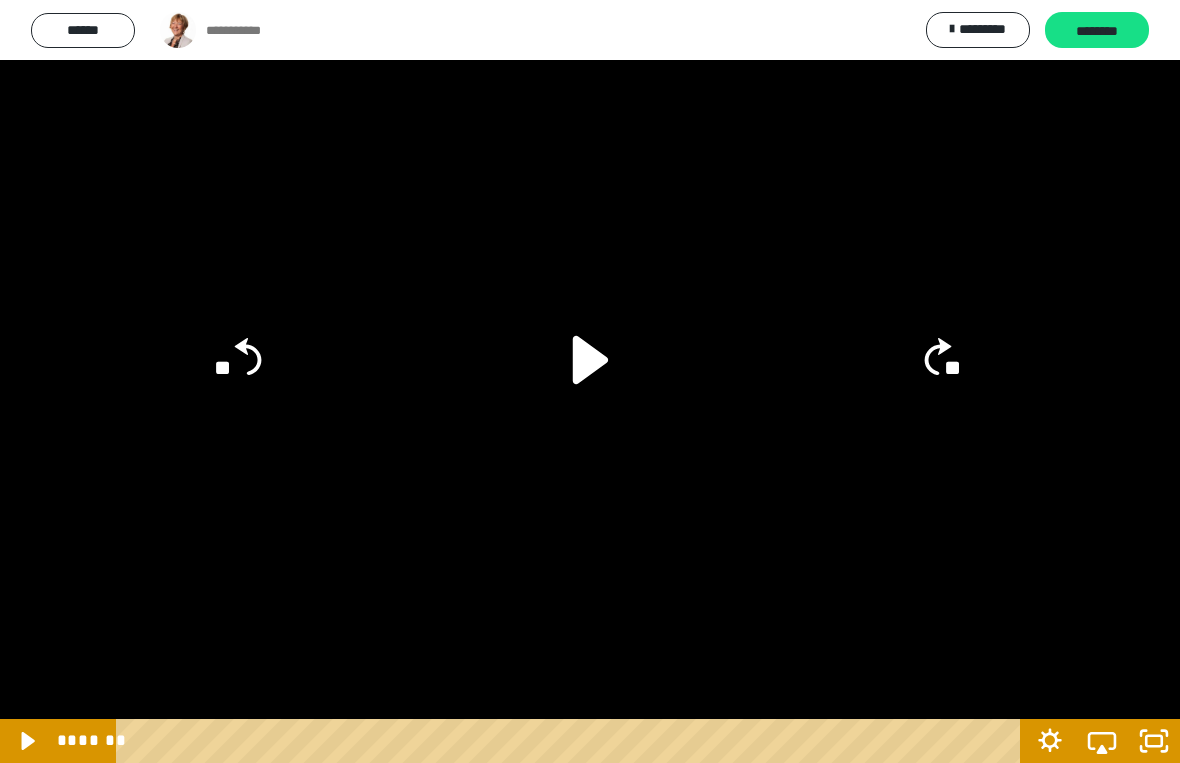 click 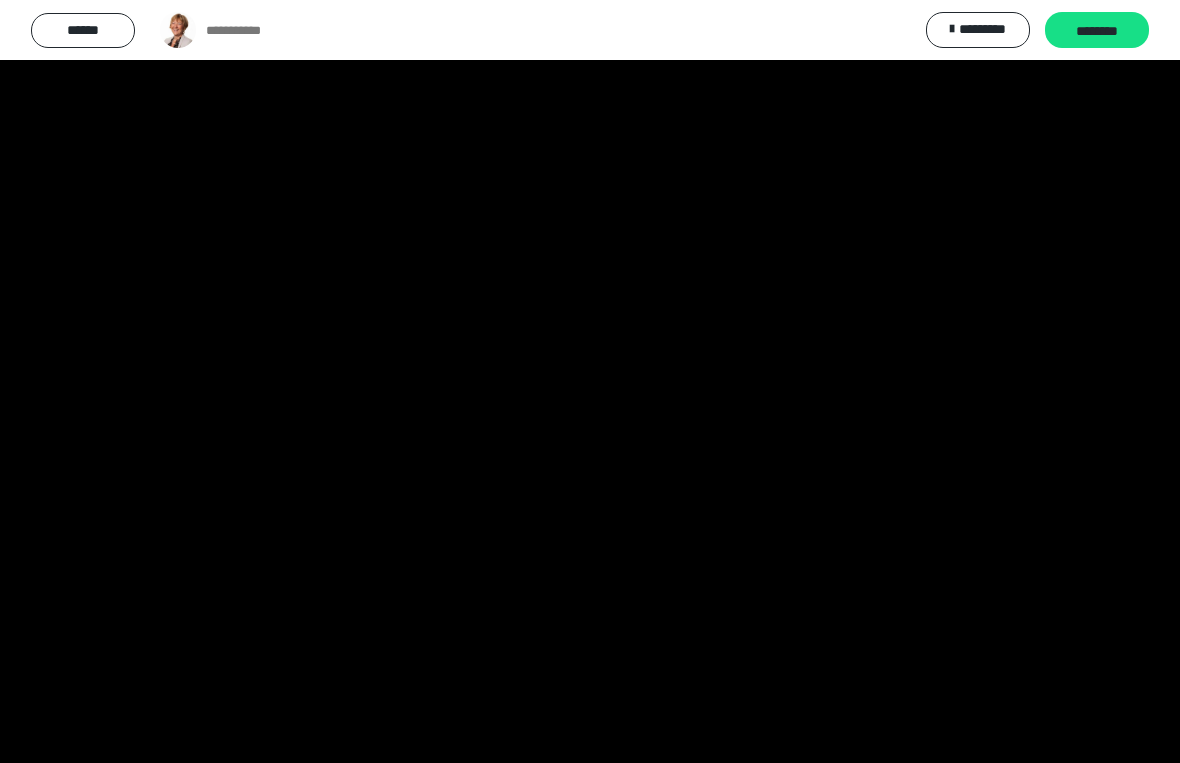 click at bounding box center (590, 381) 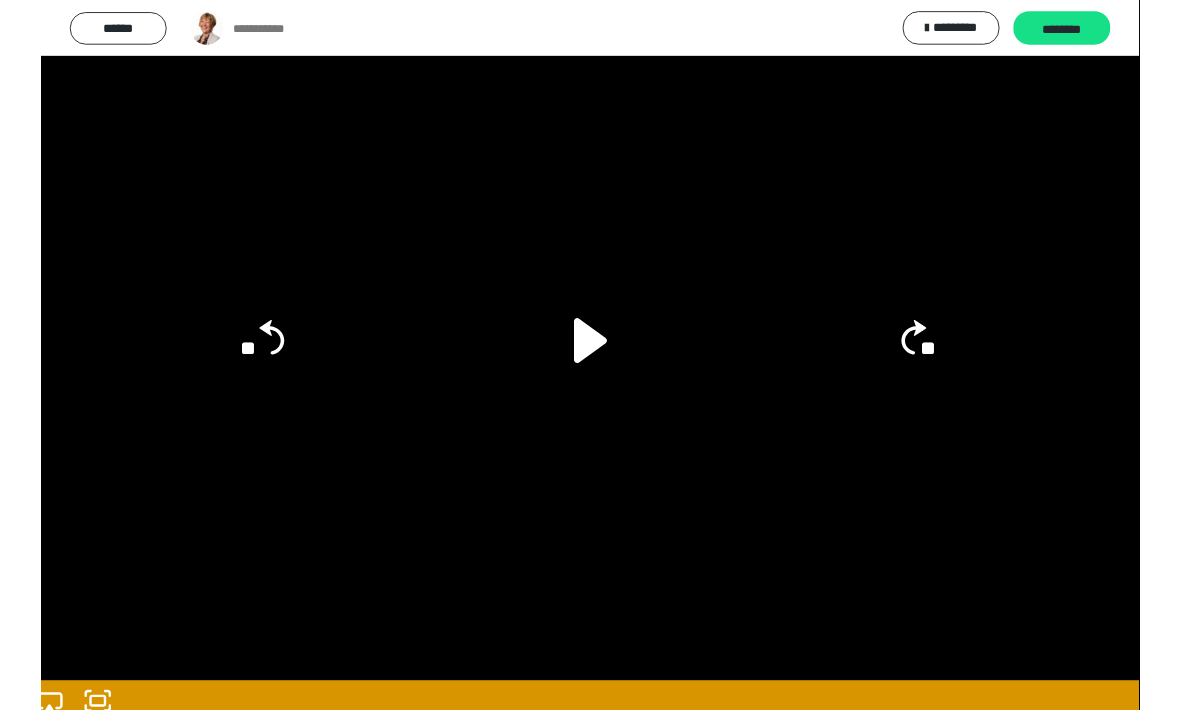 scroll, scrollTop: 98, scrollLeft: 0, axis: vertical 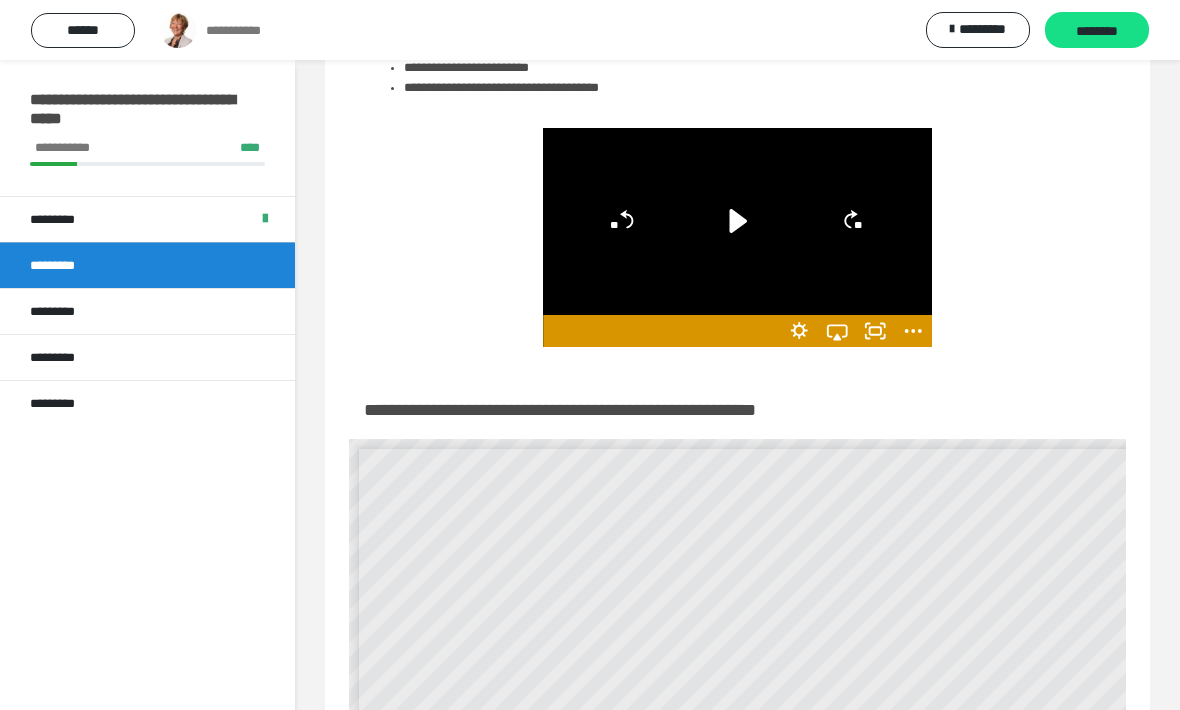 click on "********" at bounding box center (1097, 31) 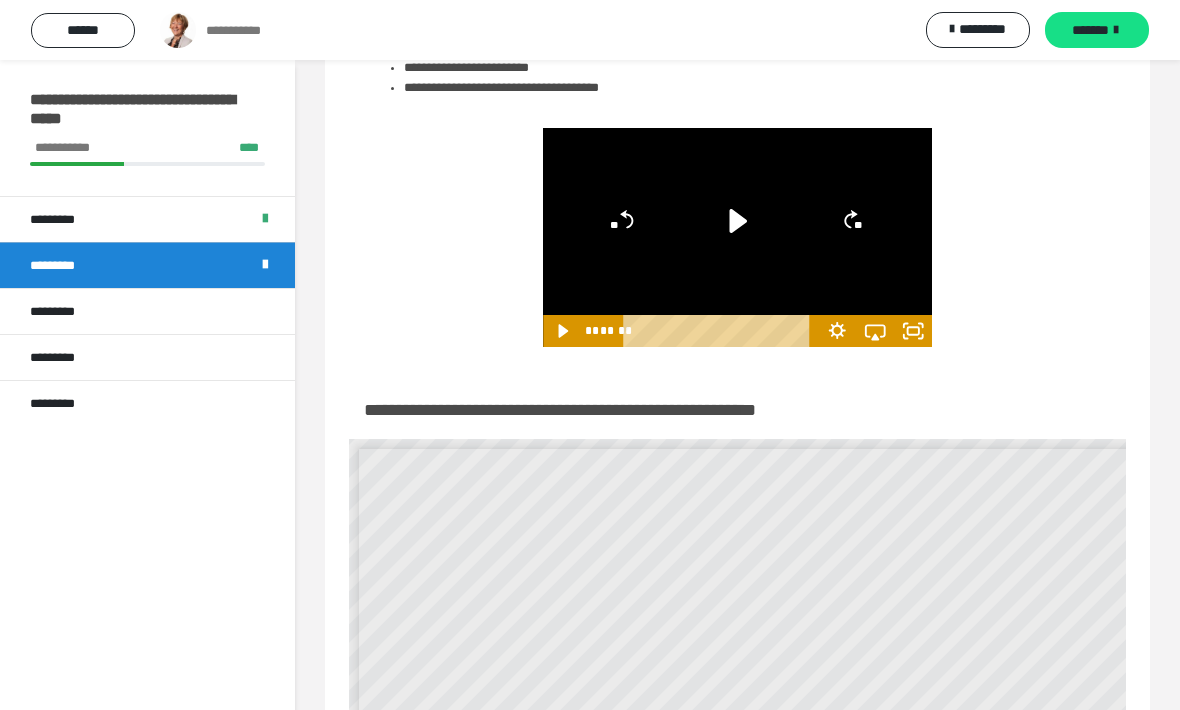 click on "*********" at bounding box center [147, 311] 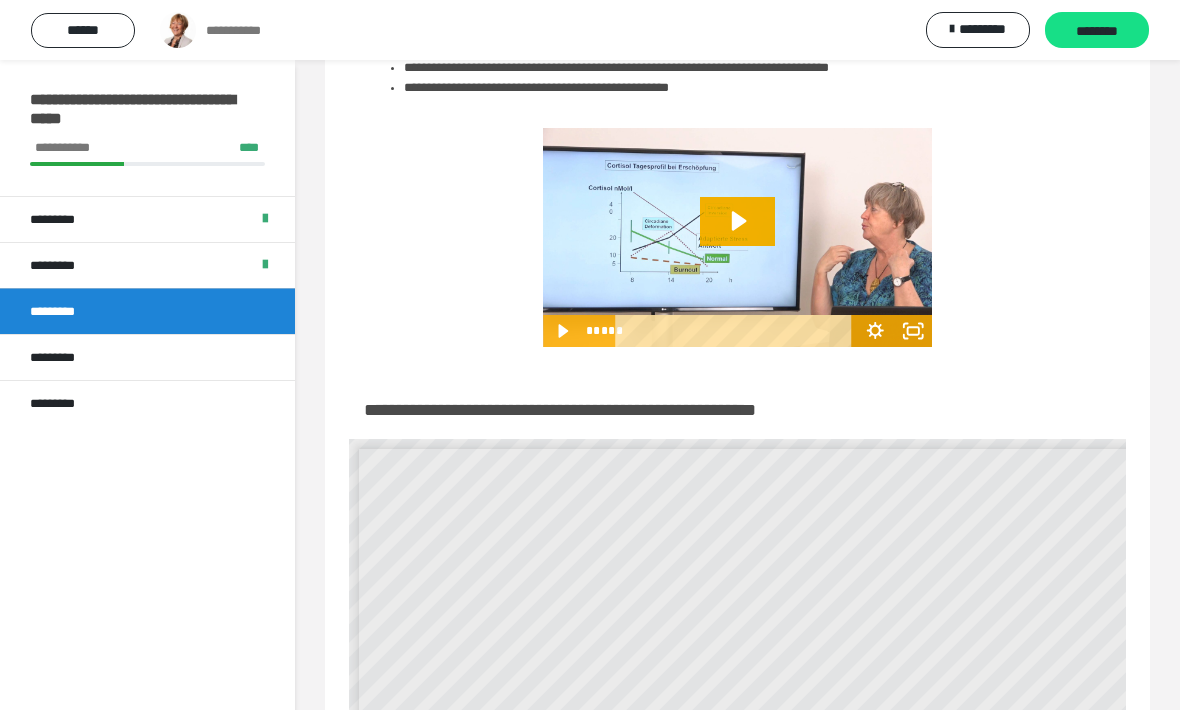 click on "*********" at bounding box center [58, 357] 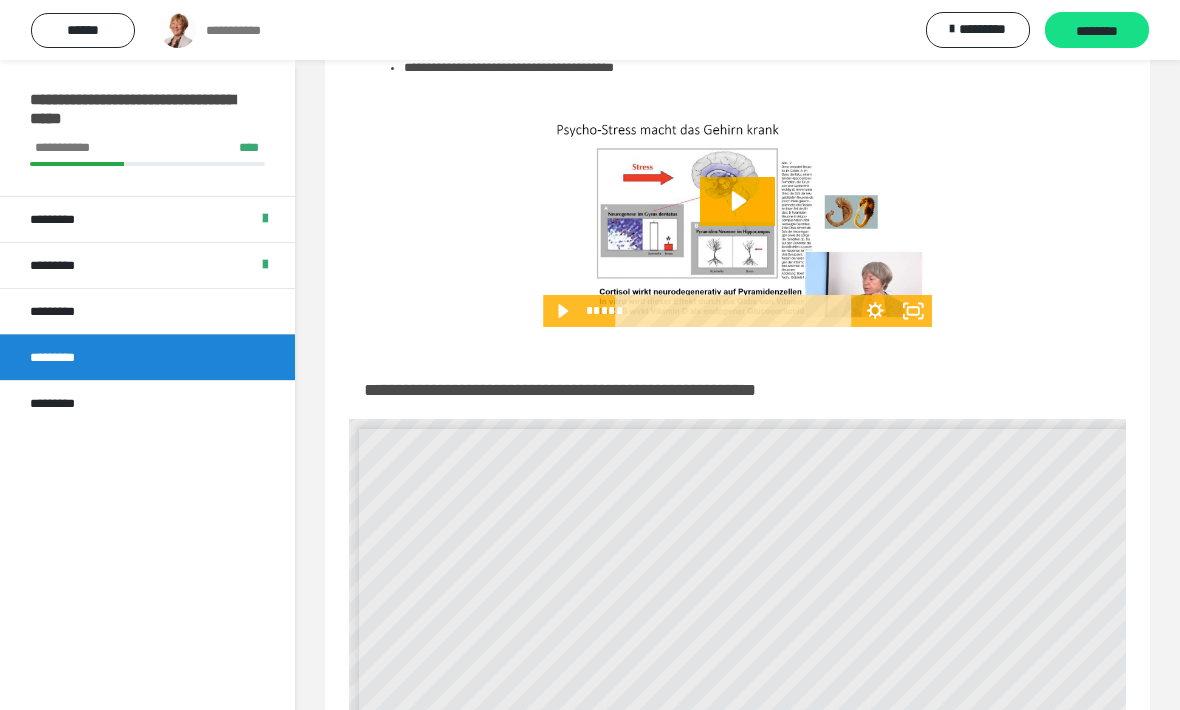 click on "*********" at bounding box center (58, 403) 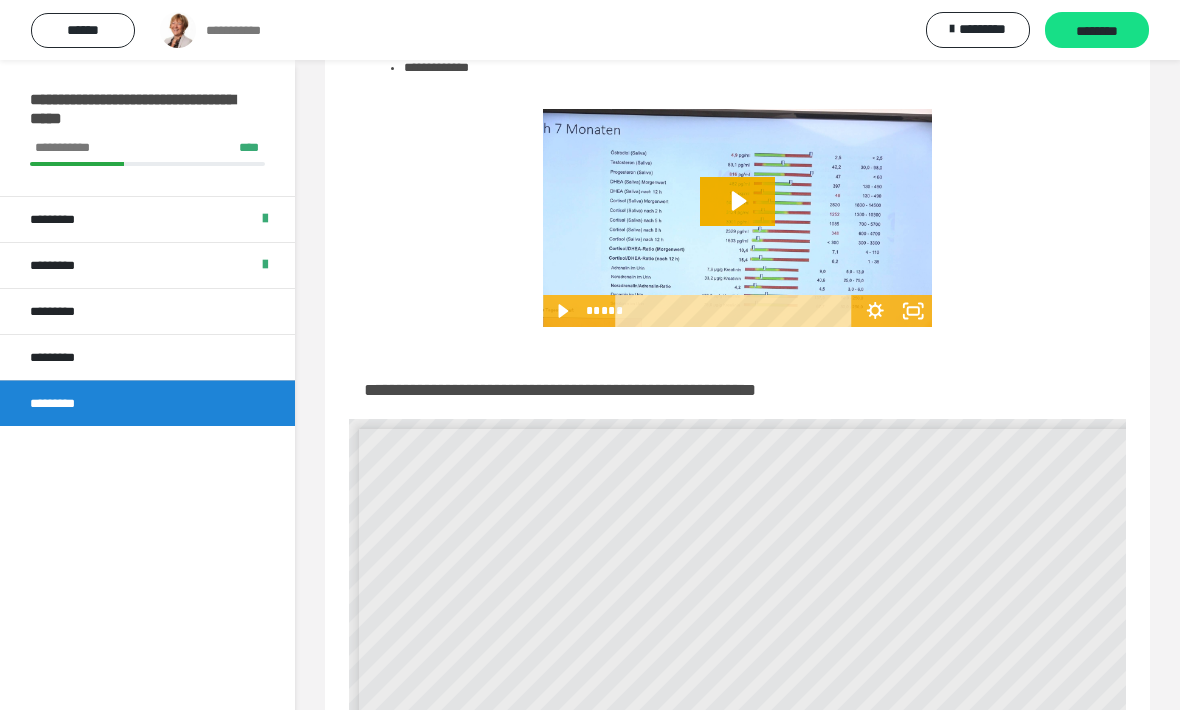 click on "*********" at bounding box center (58, 311) 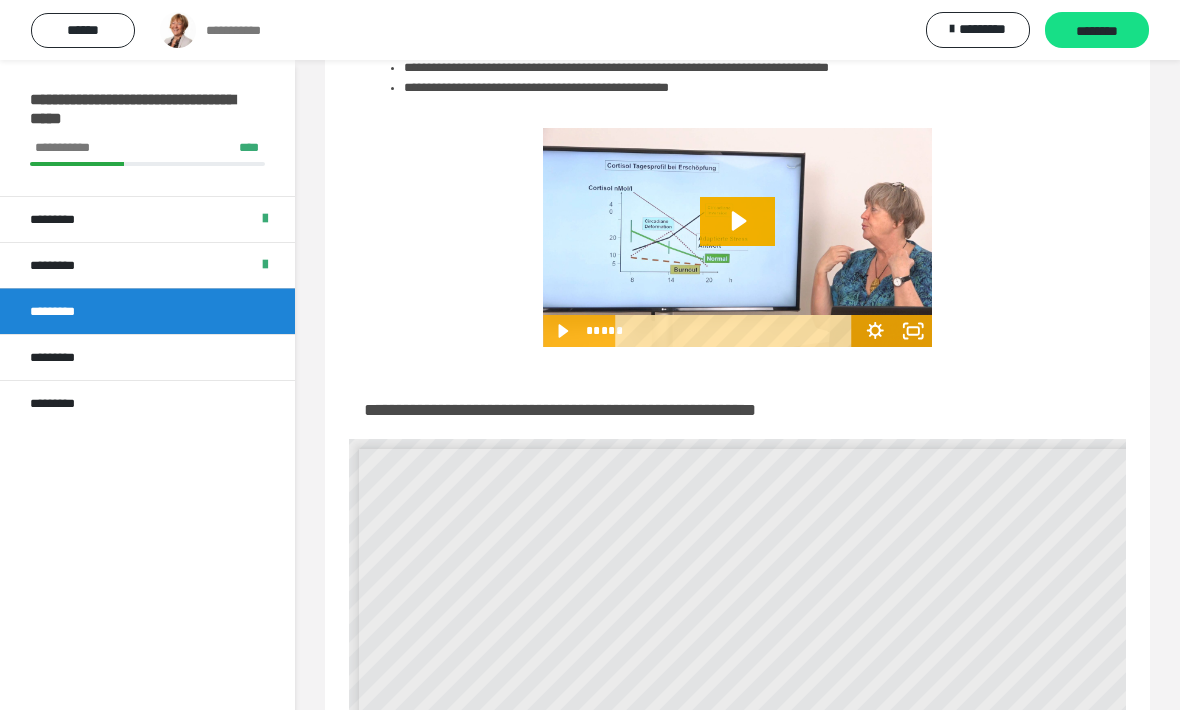click 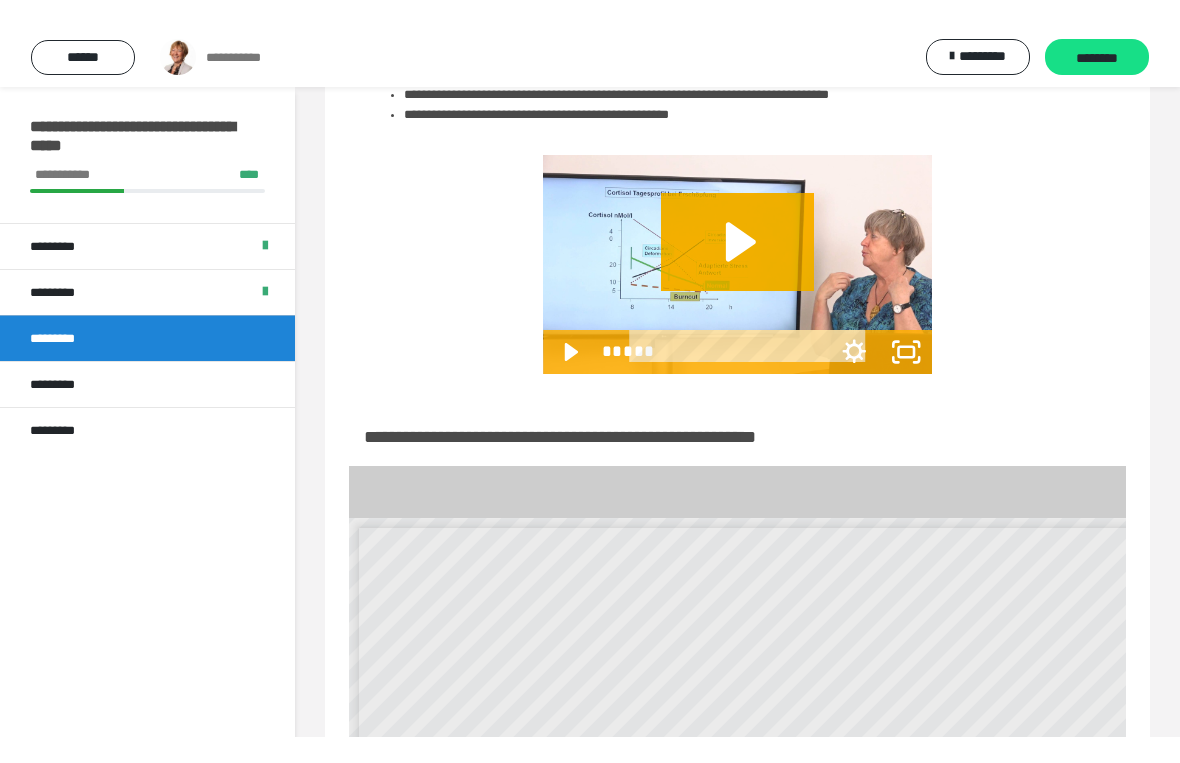 scroll, scrollTop: 24, scrollLeft: 0, axis: vertical 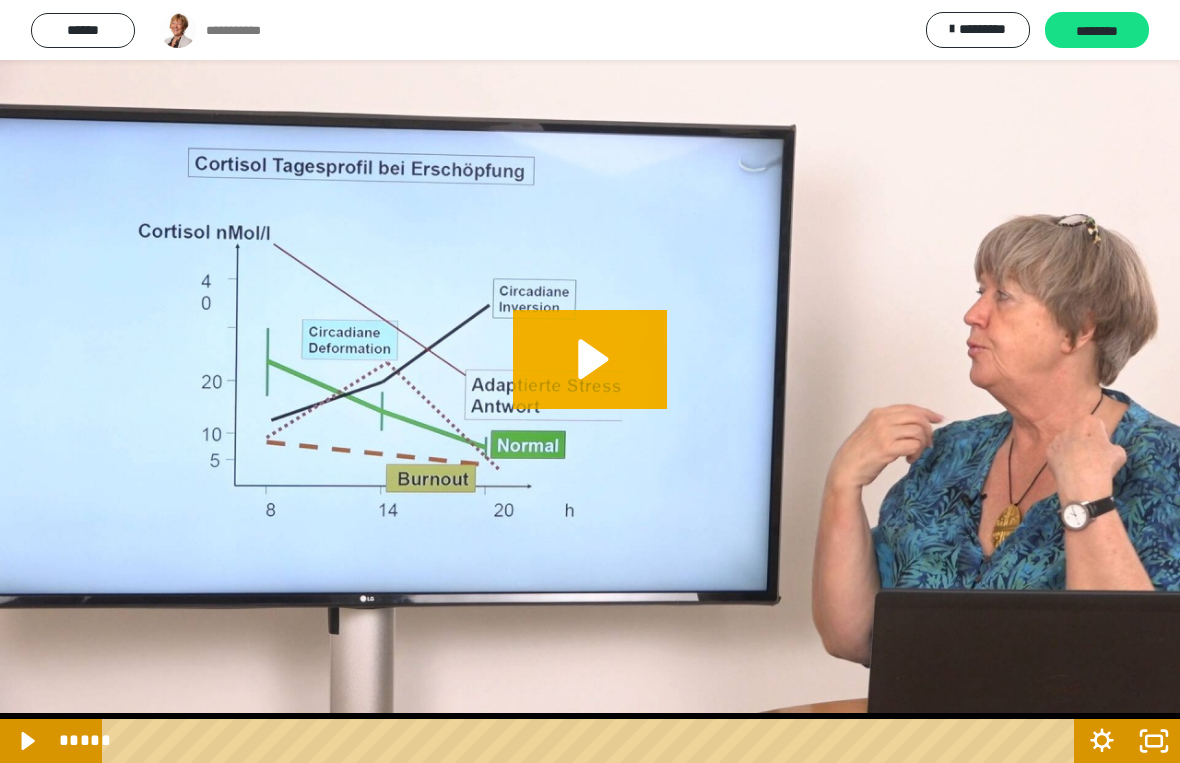 click 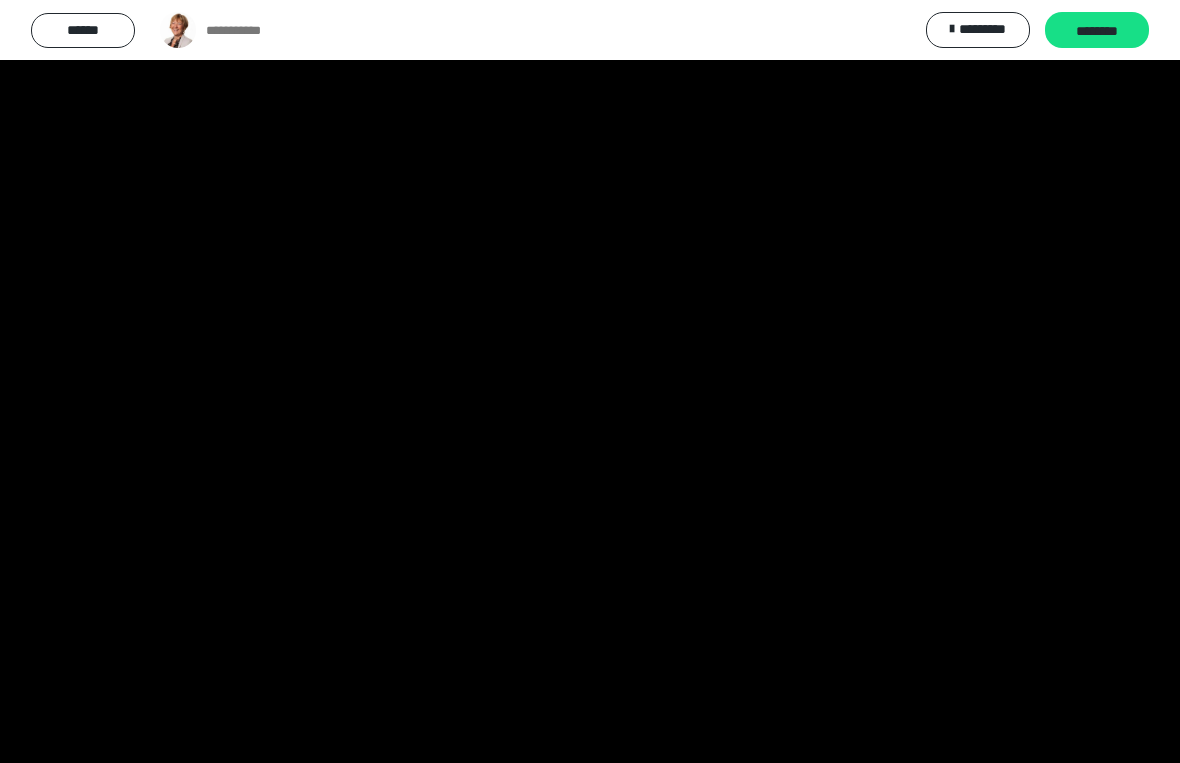 click at bounding box center (590, 381) 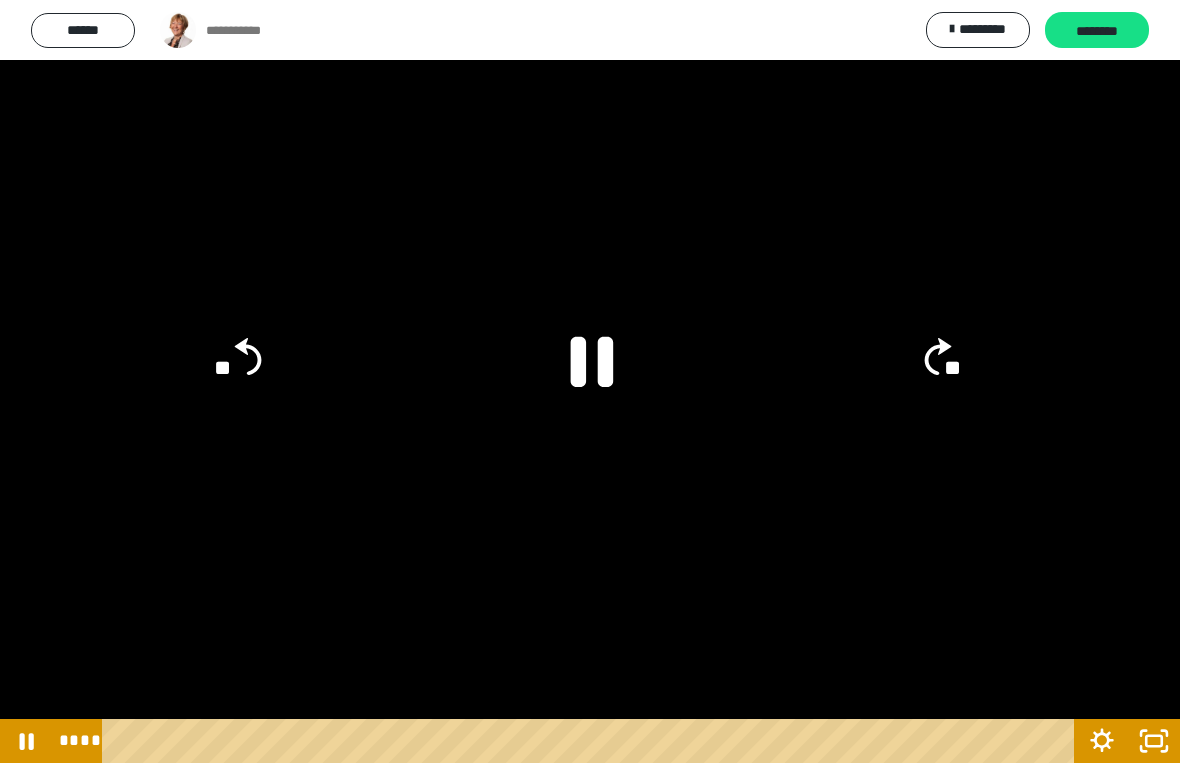 click 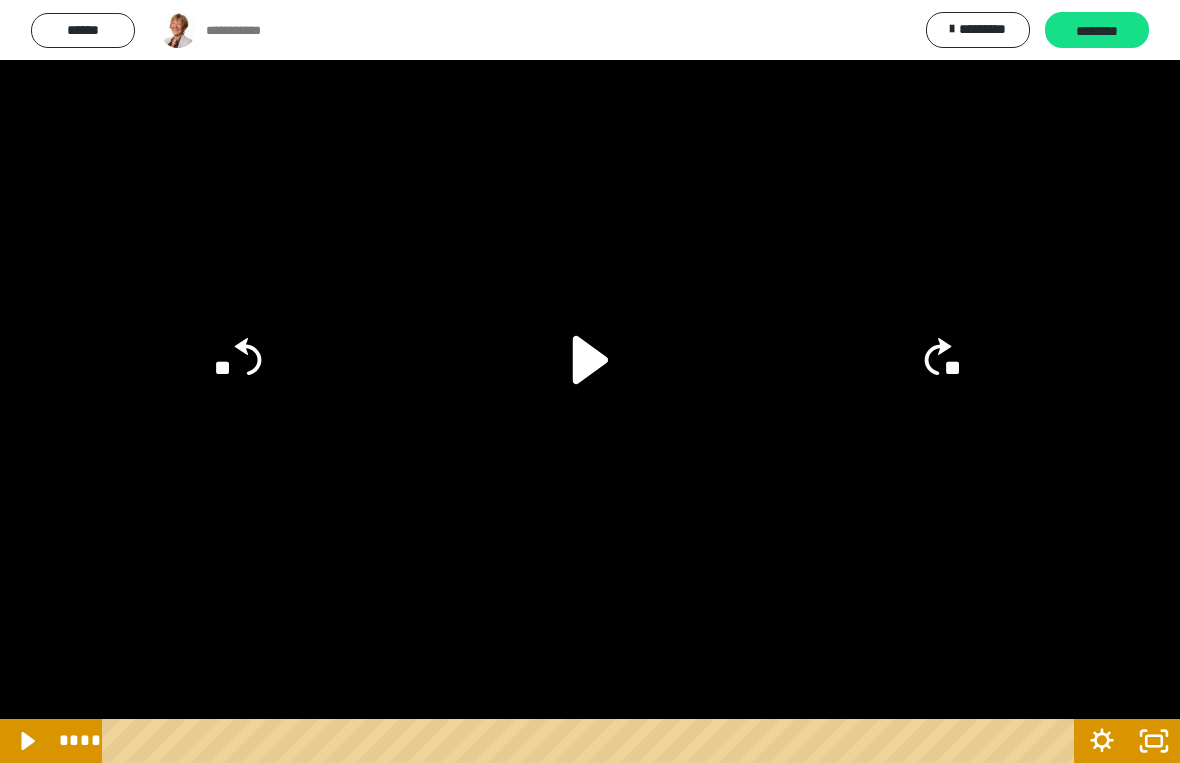click on "**" 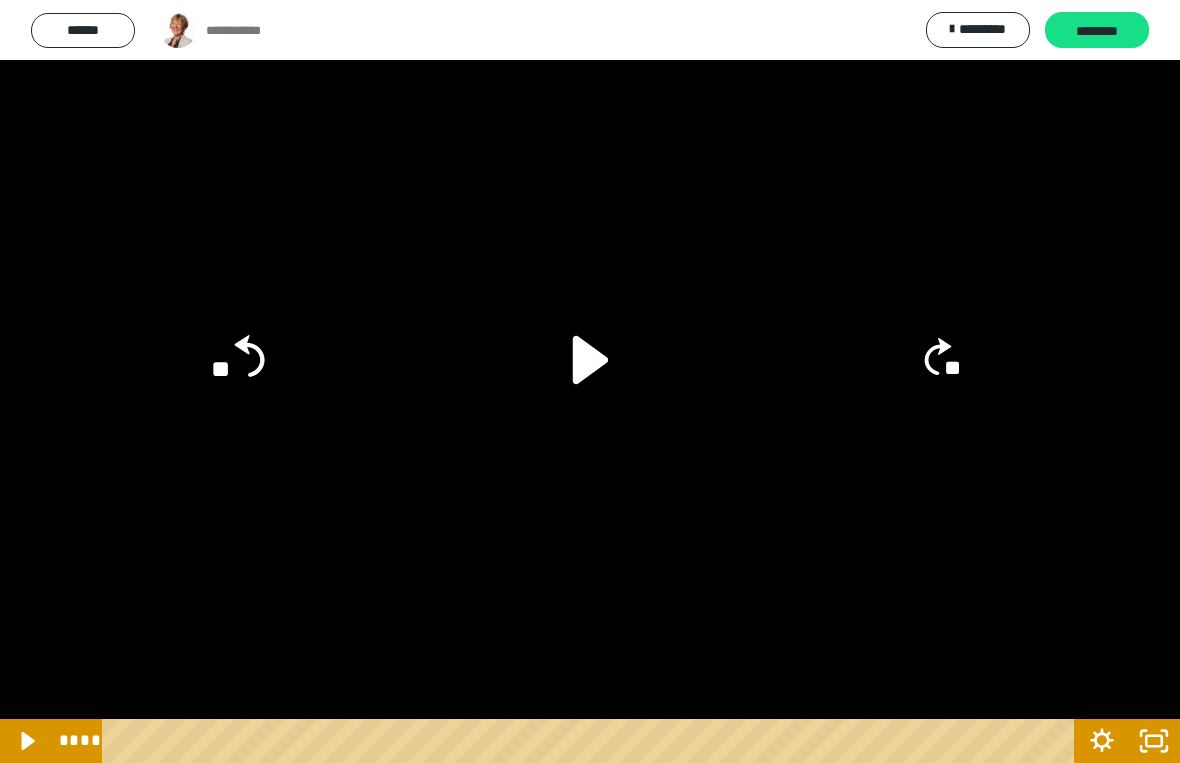 click on "**" 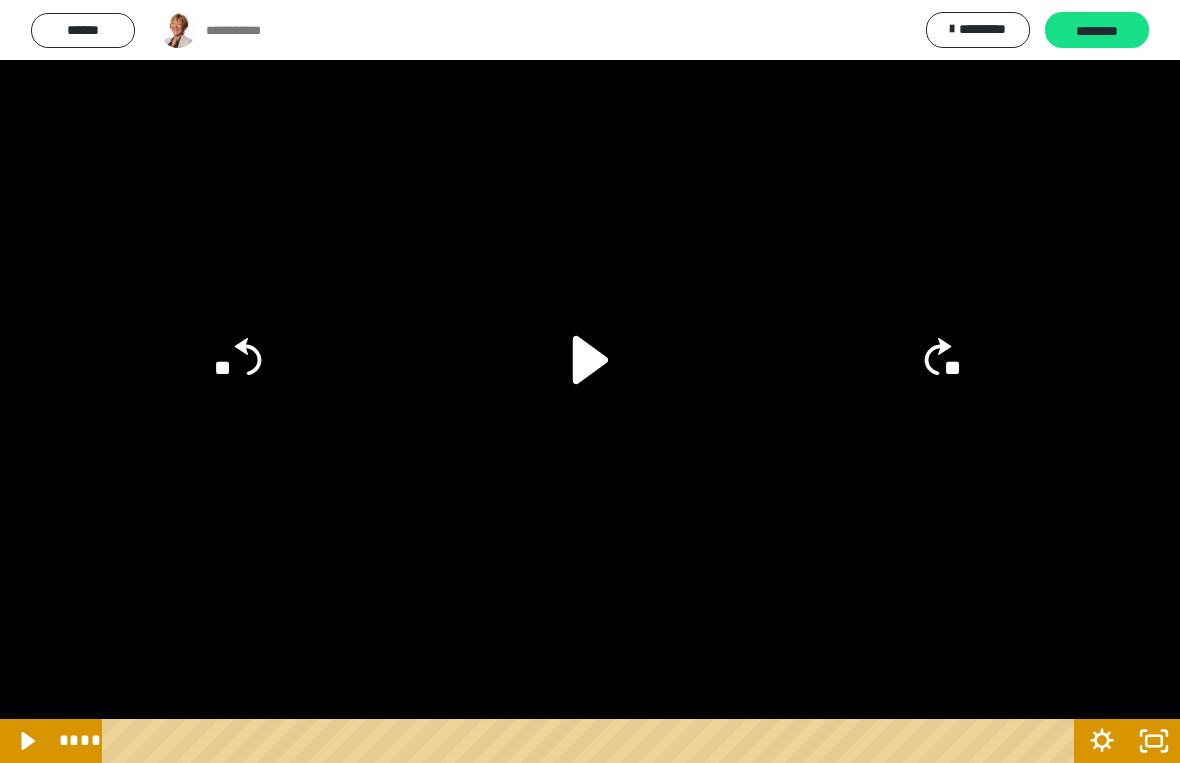 click 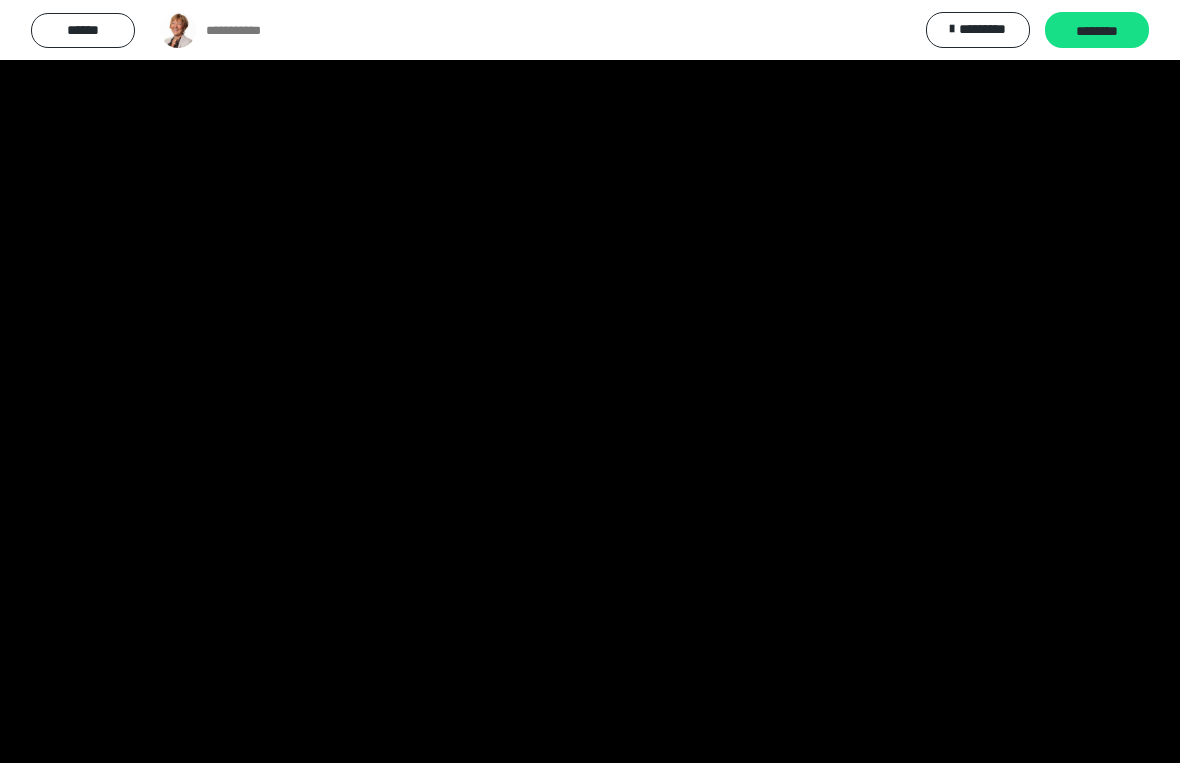 click at bounding box center [590, 381] 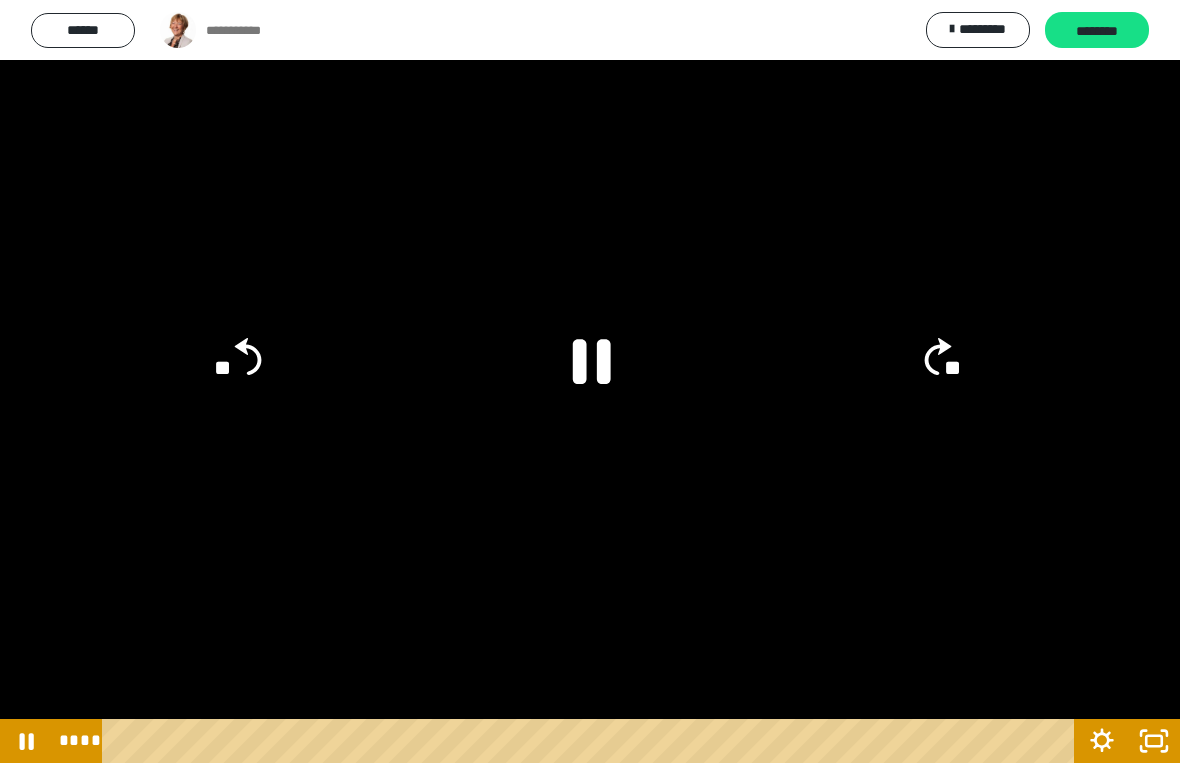 click on "**" 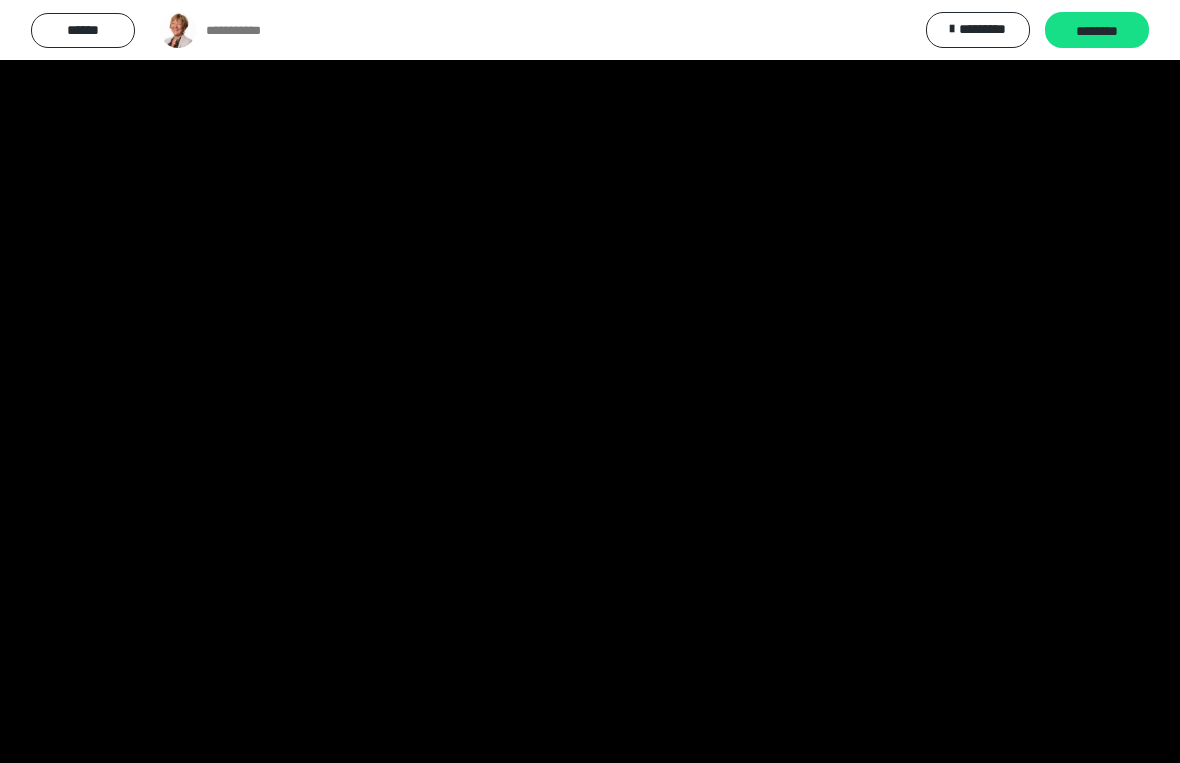click at bounding box center (590, 381) 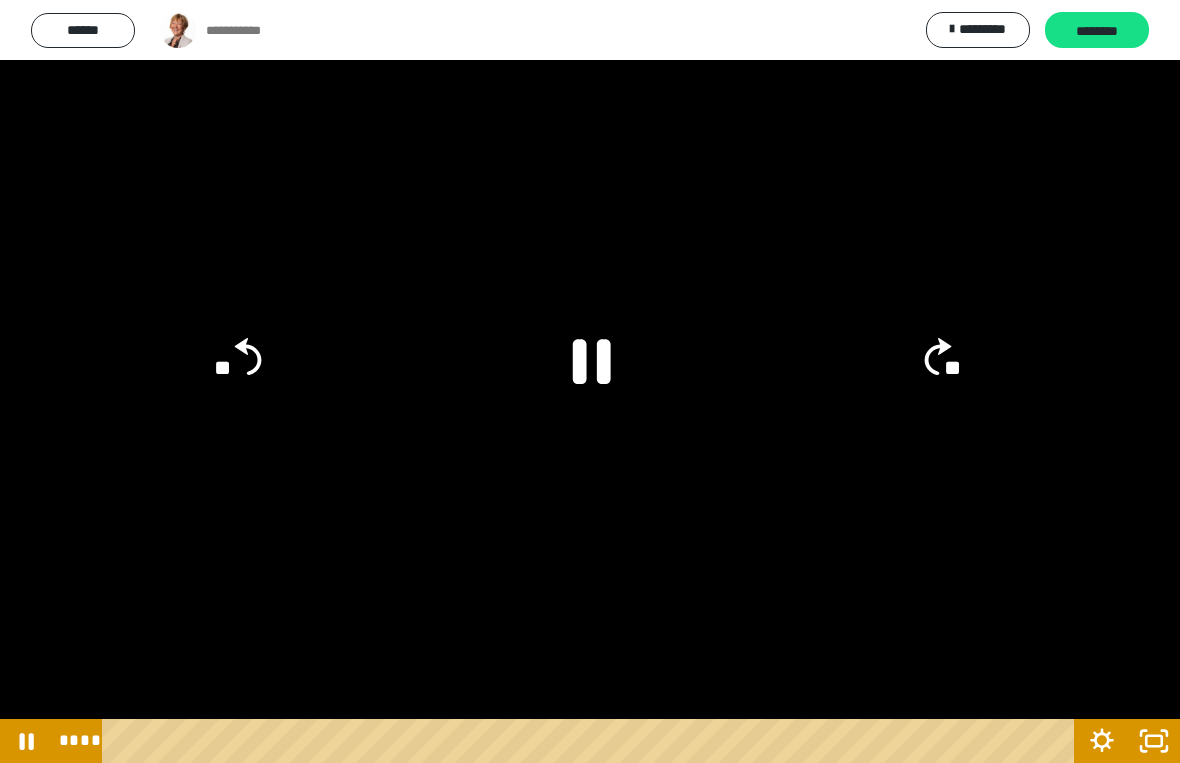 click on "**" 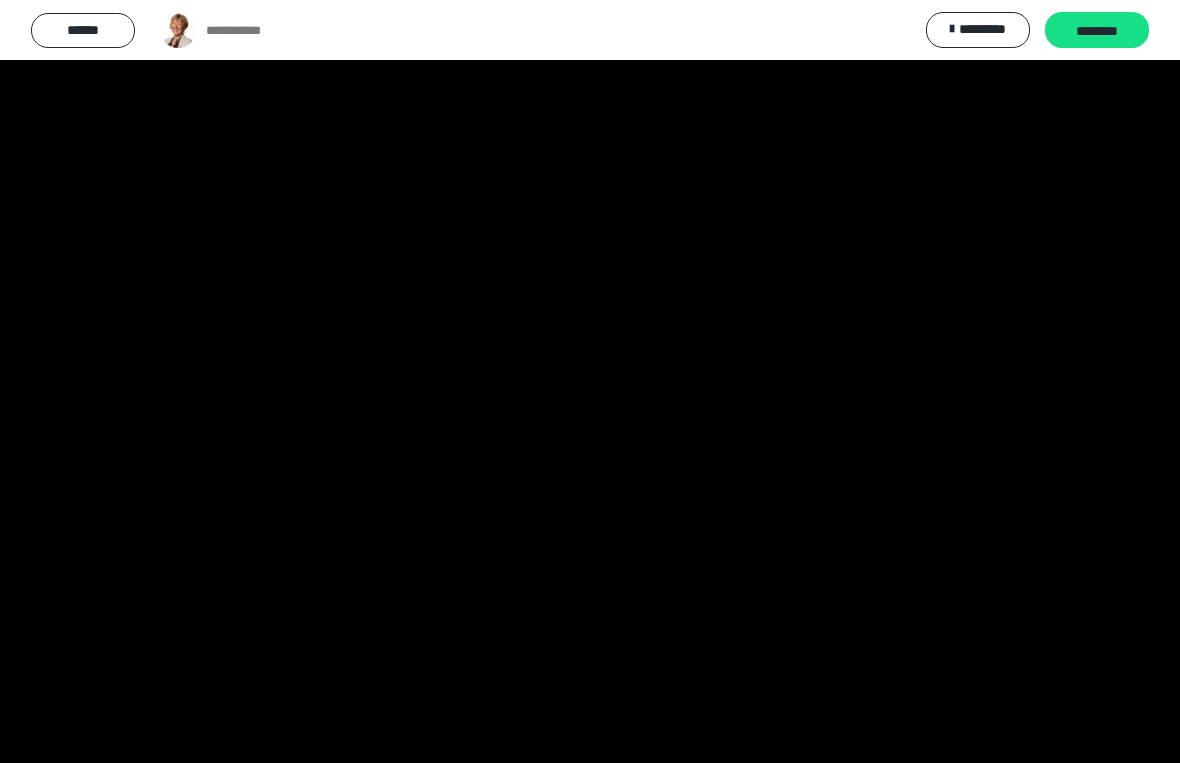 click at bounding box center (590, 381) 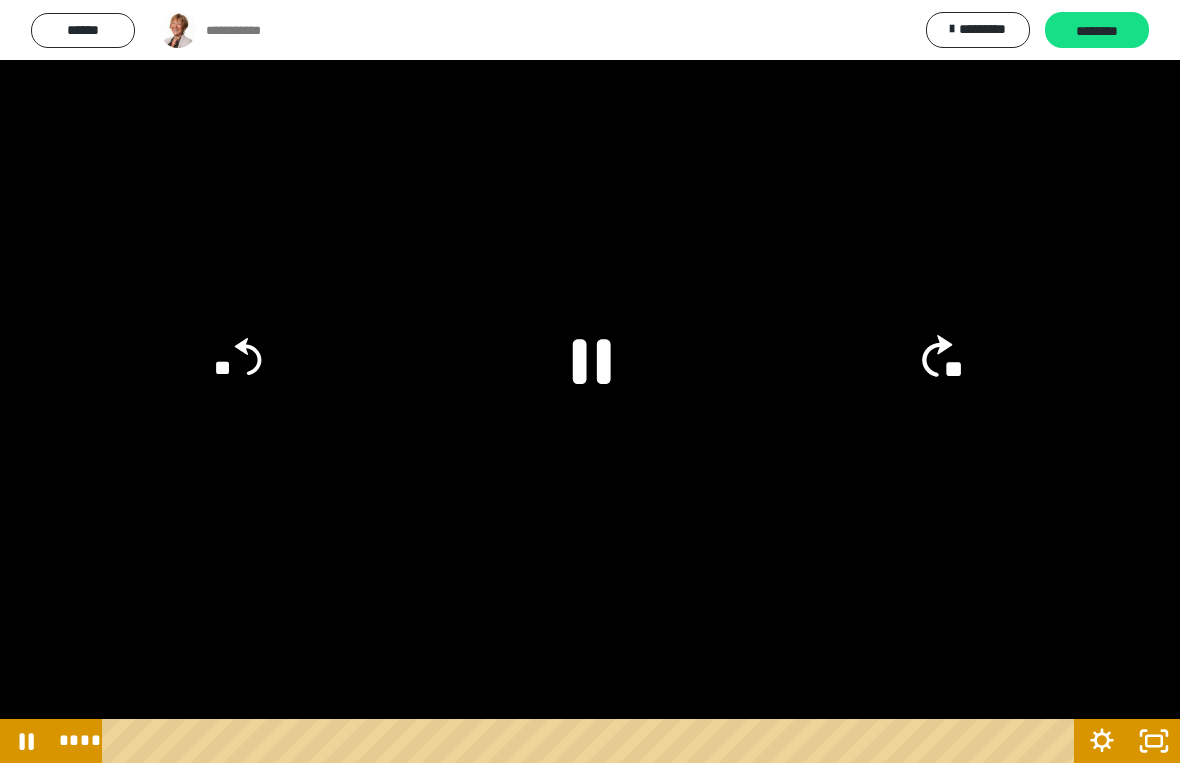 click on "**" 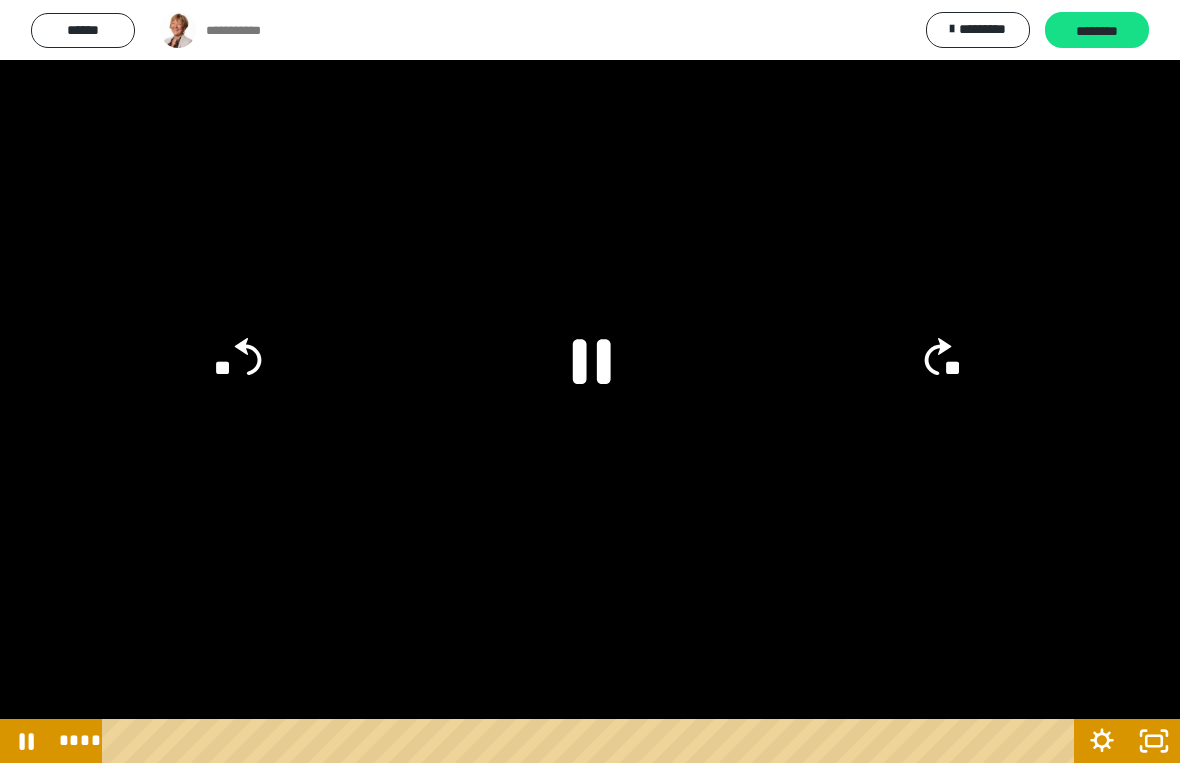 click on "**" 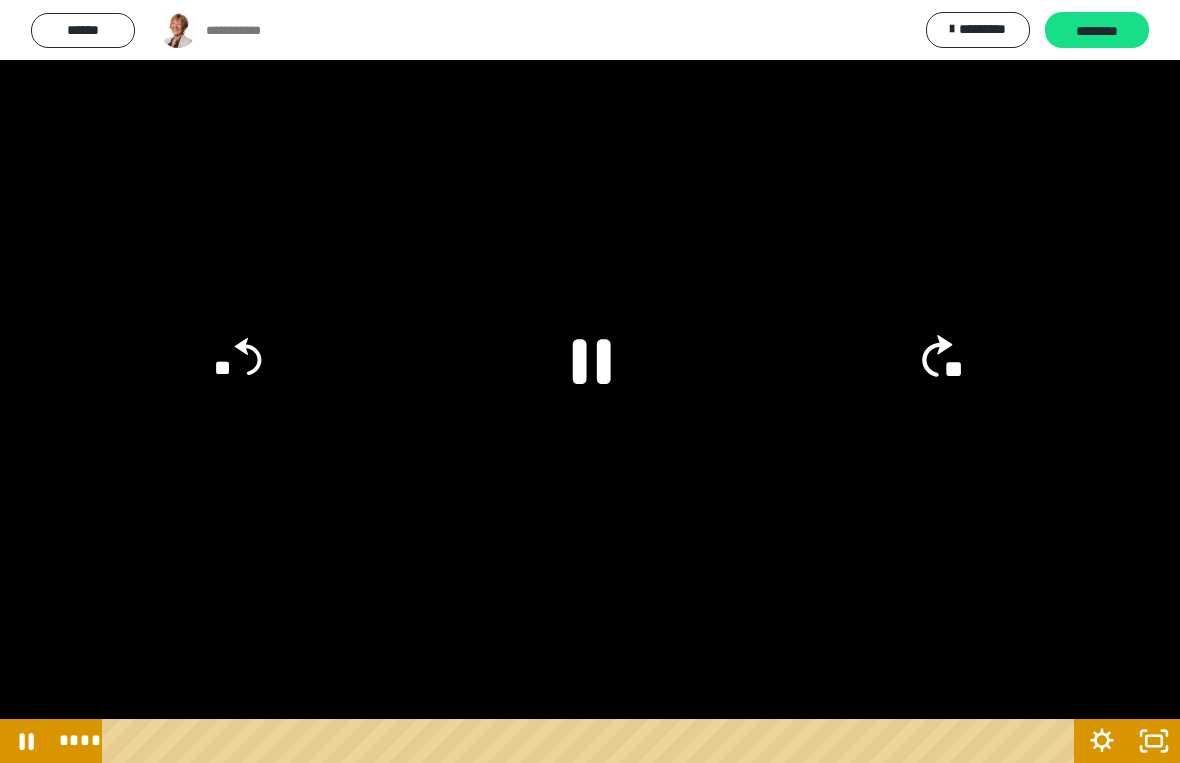 click on "**" 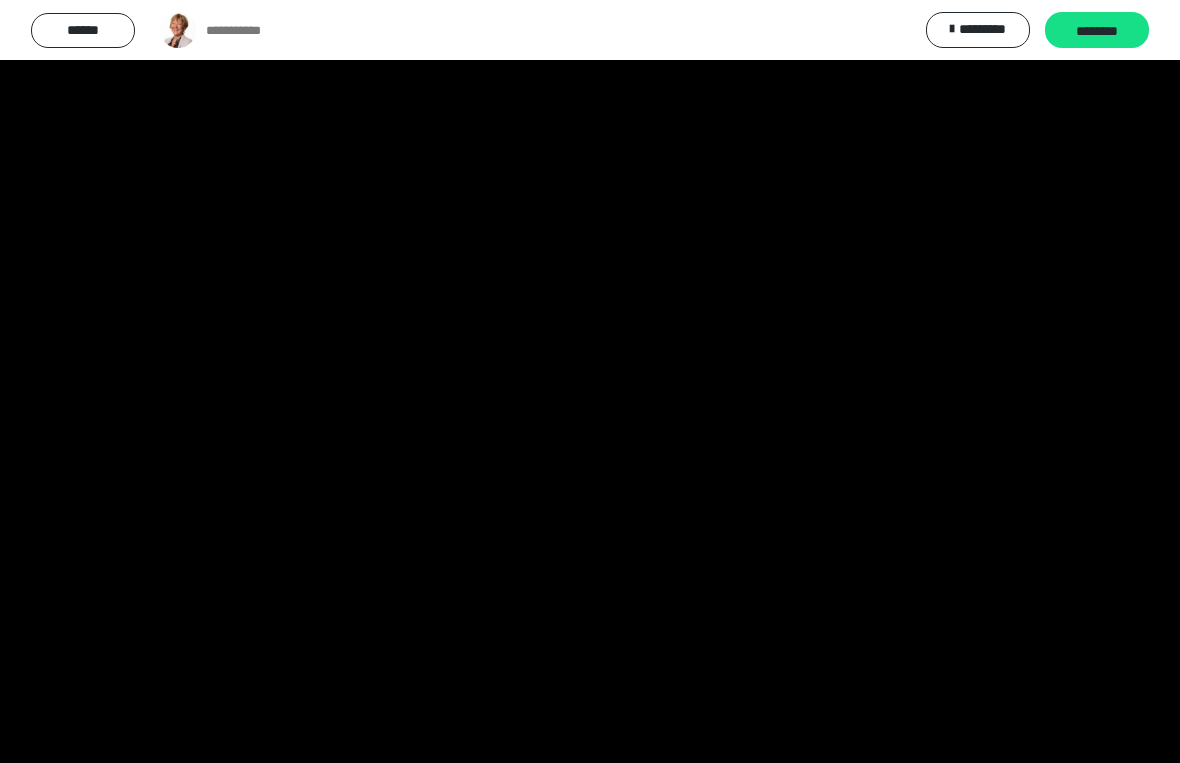 click at bounding box center [590, 381] 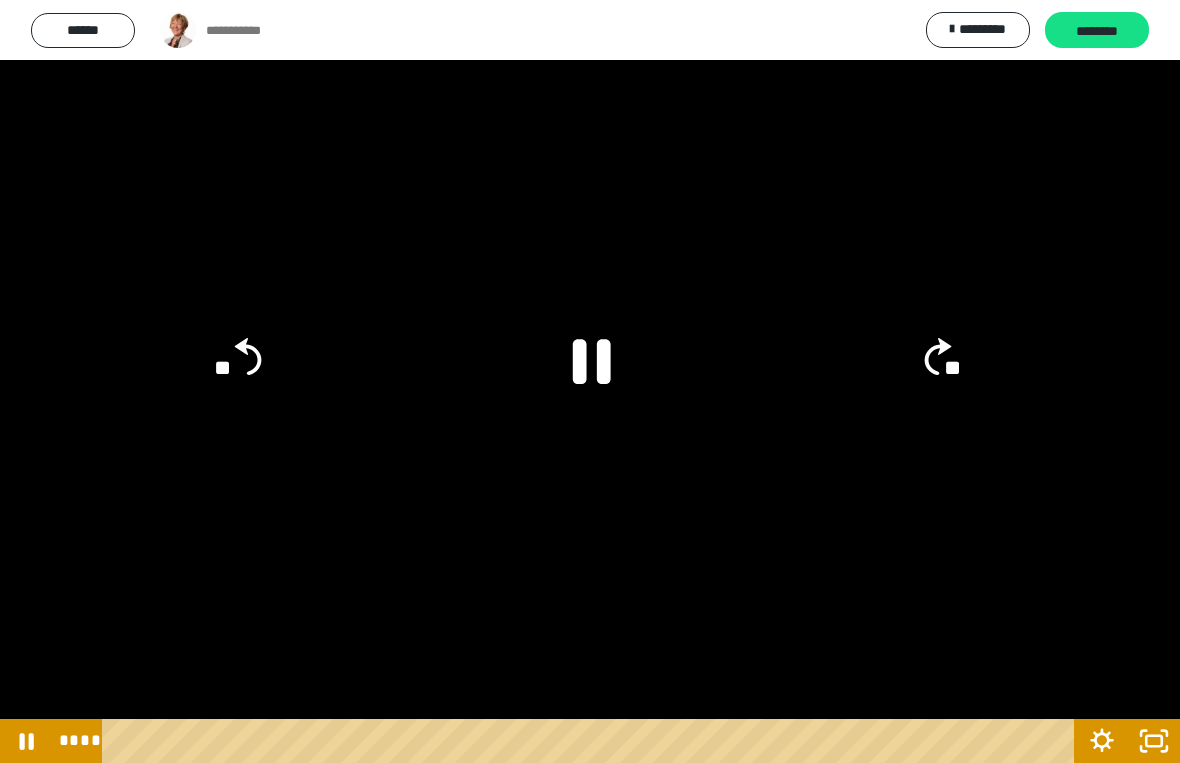 click 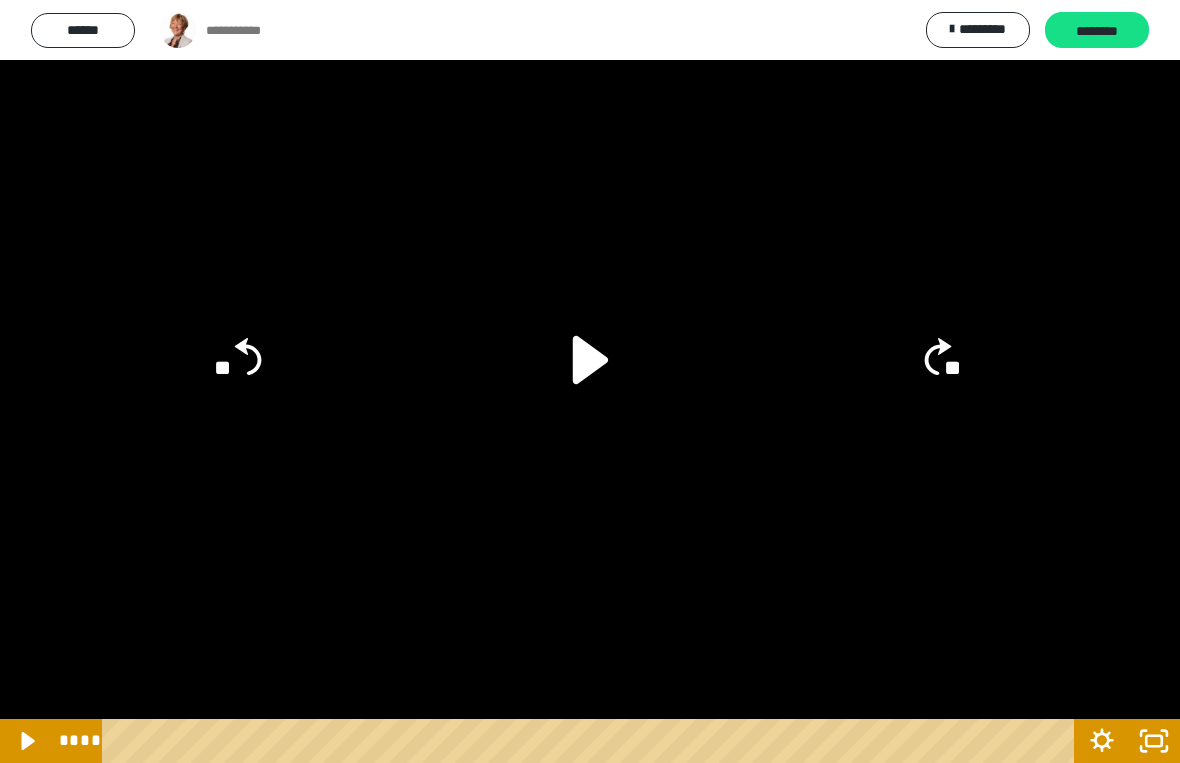 click 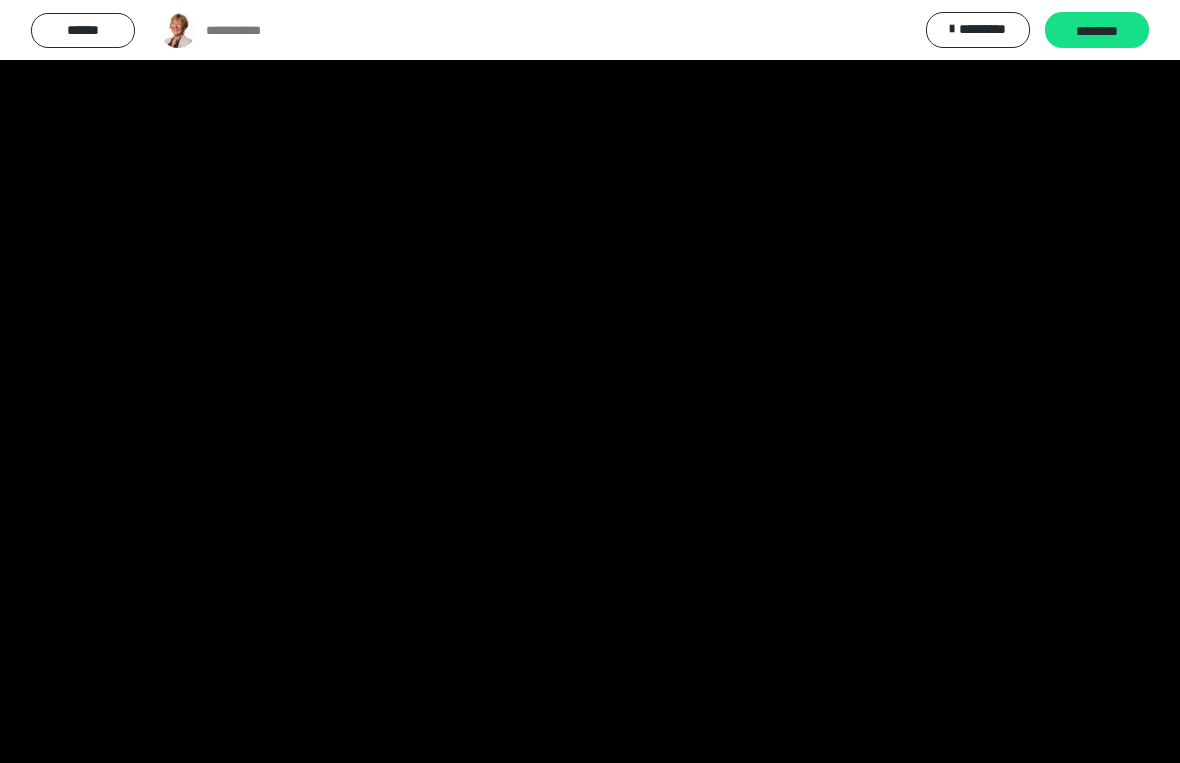 click on "**********" at bounding box center (590, 521) 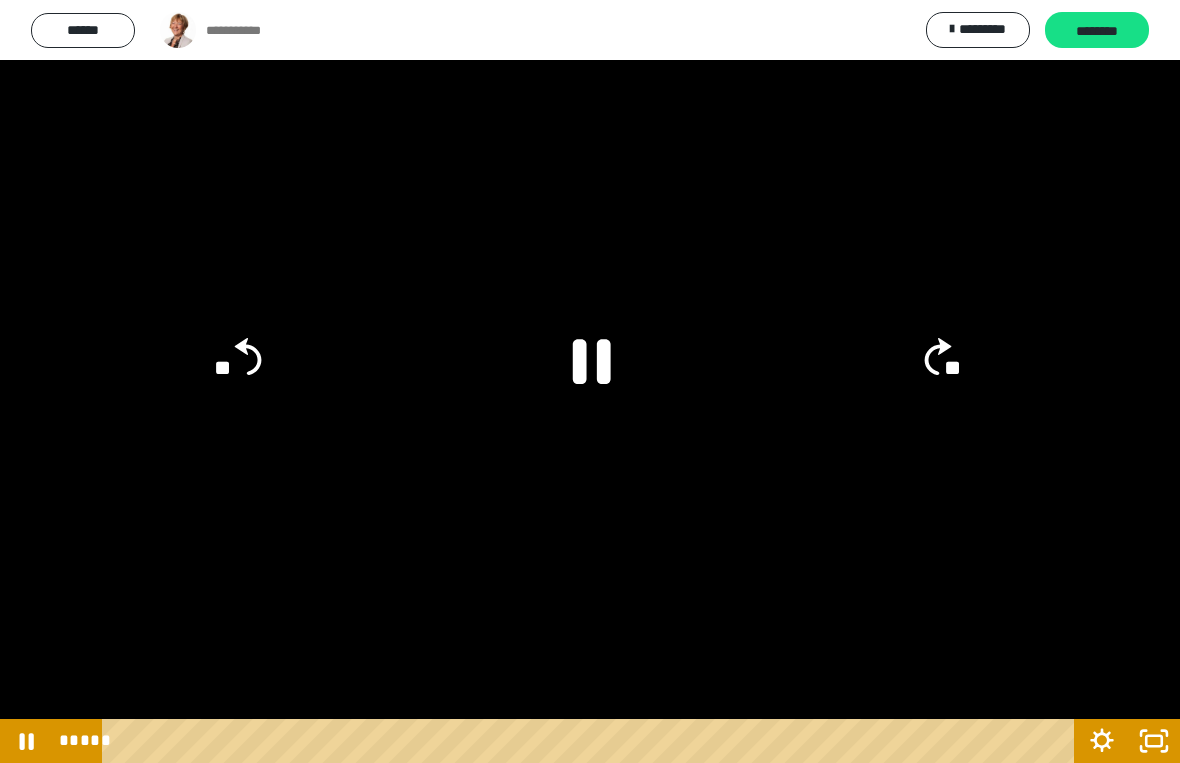 click on "**" 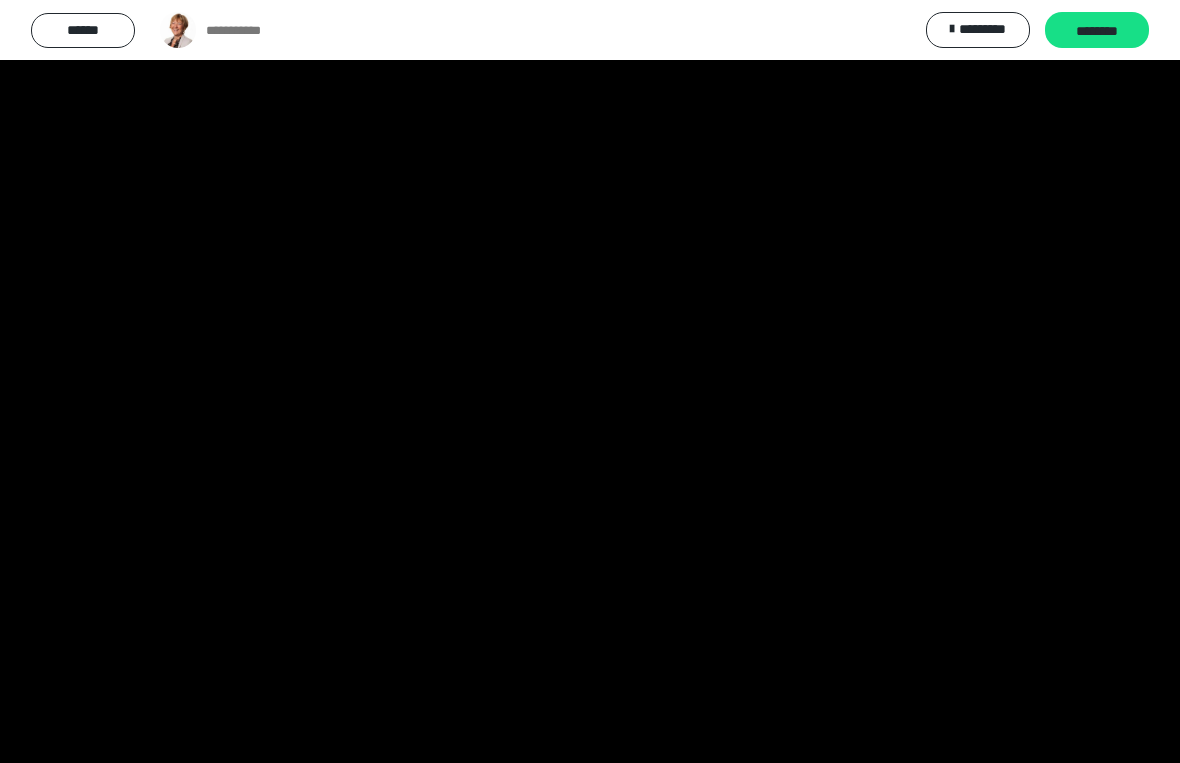 click at bounding box center (590, 381) 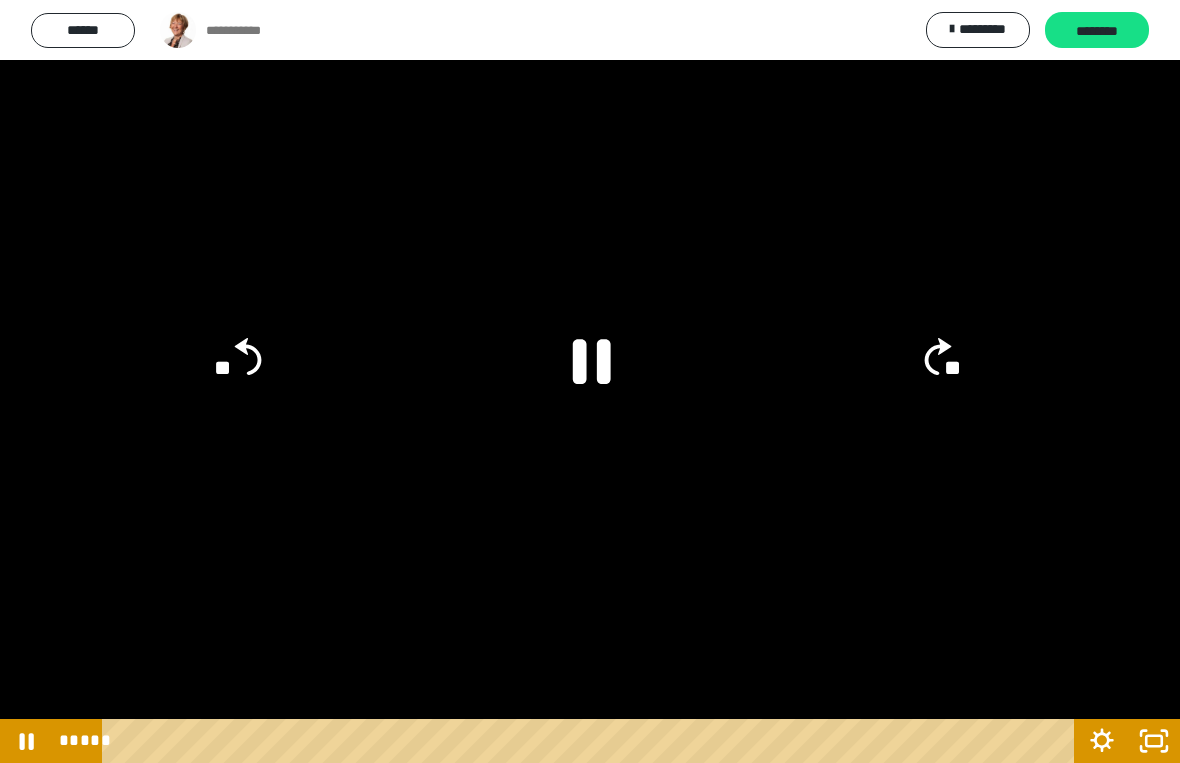 click on "**" 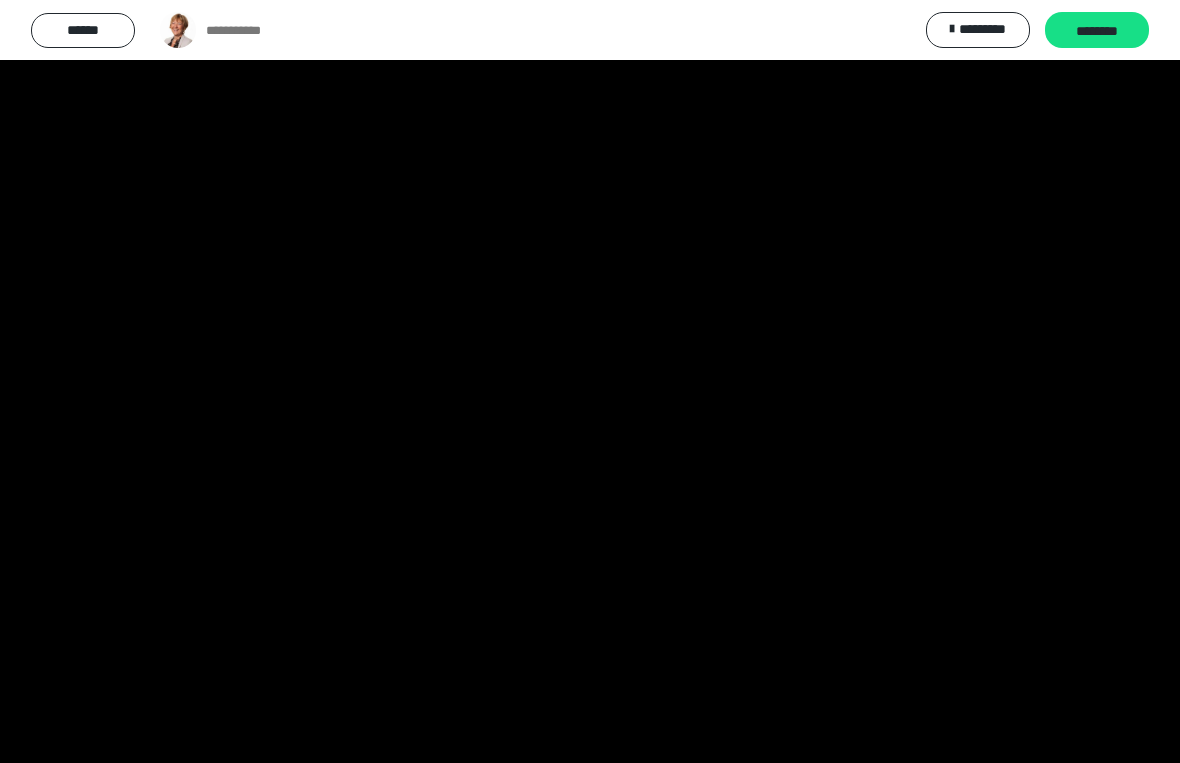 click at bounding box center [590, 381] 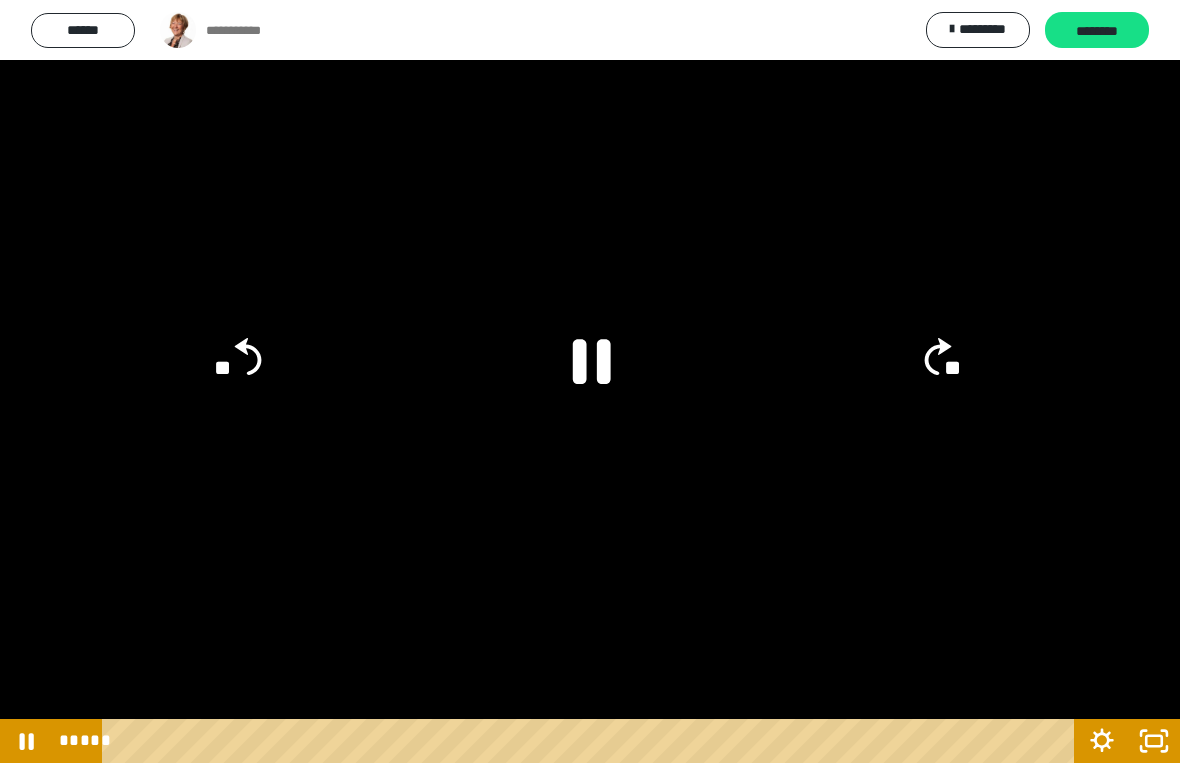click on "**" 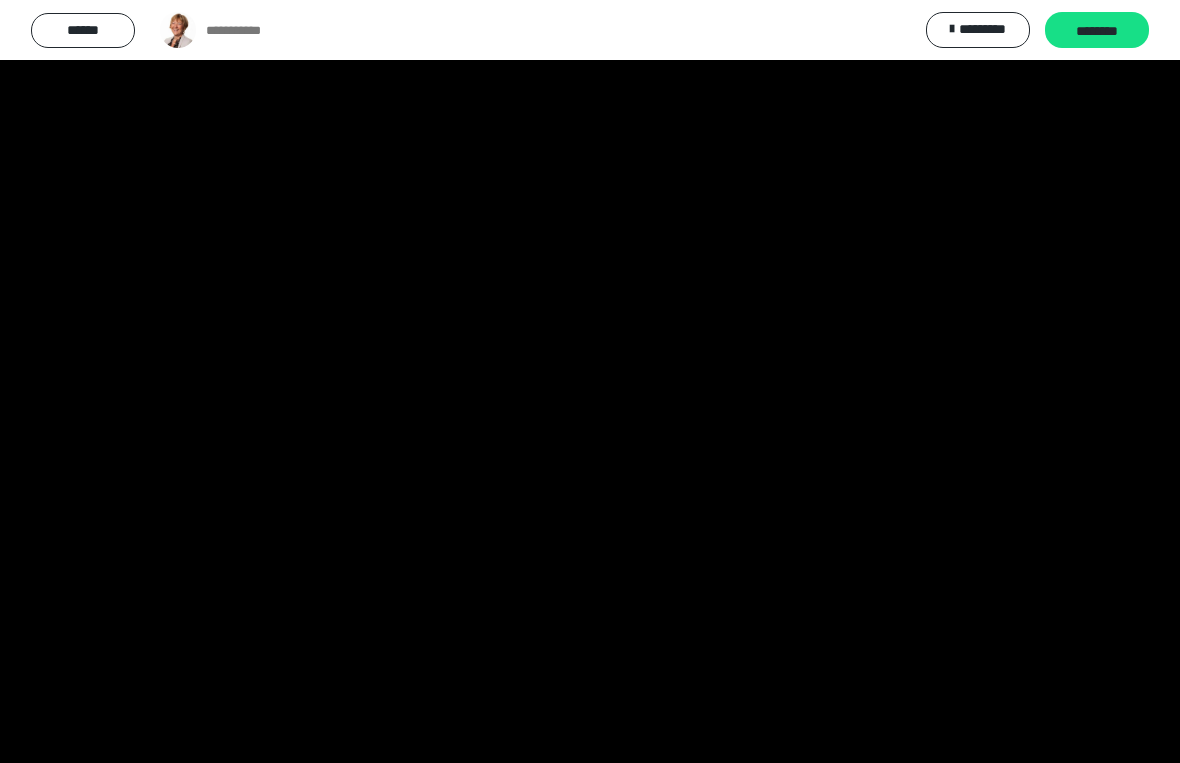 click at bounding box center (590, 381) 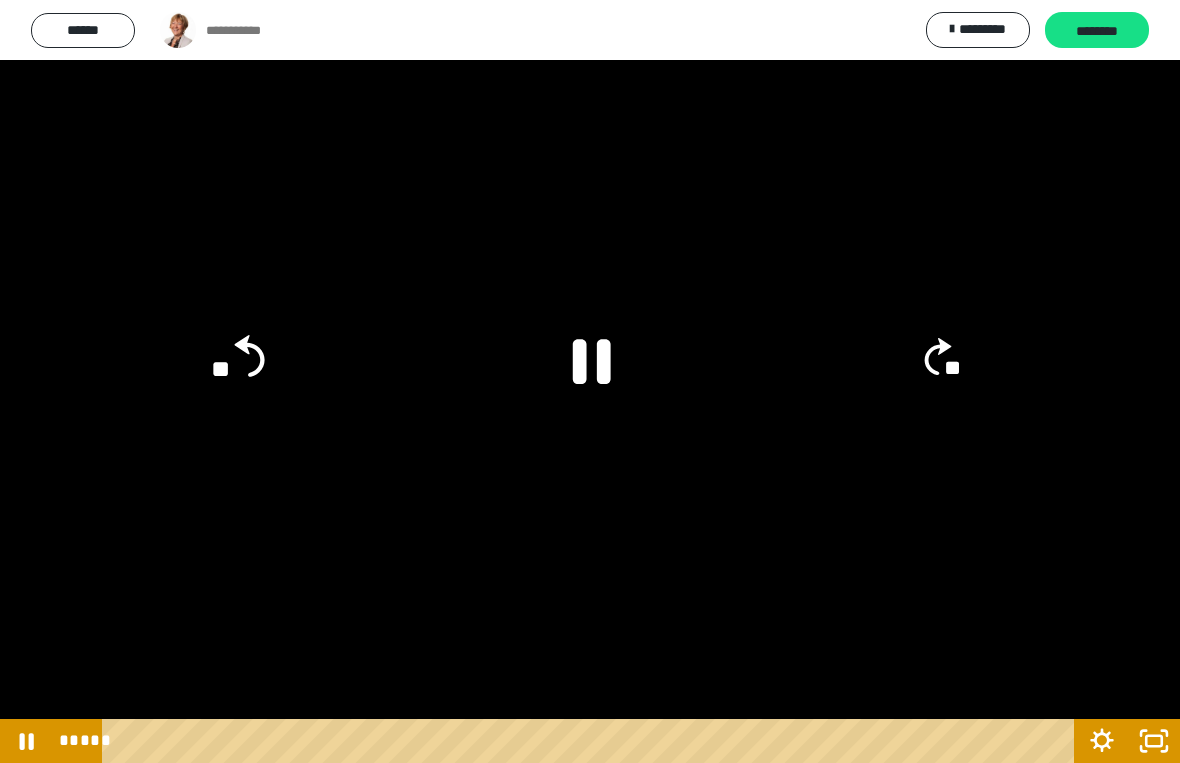 click on "**" 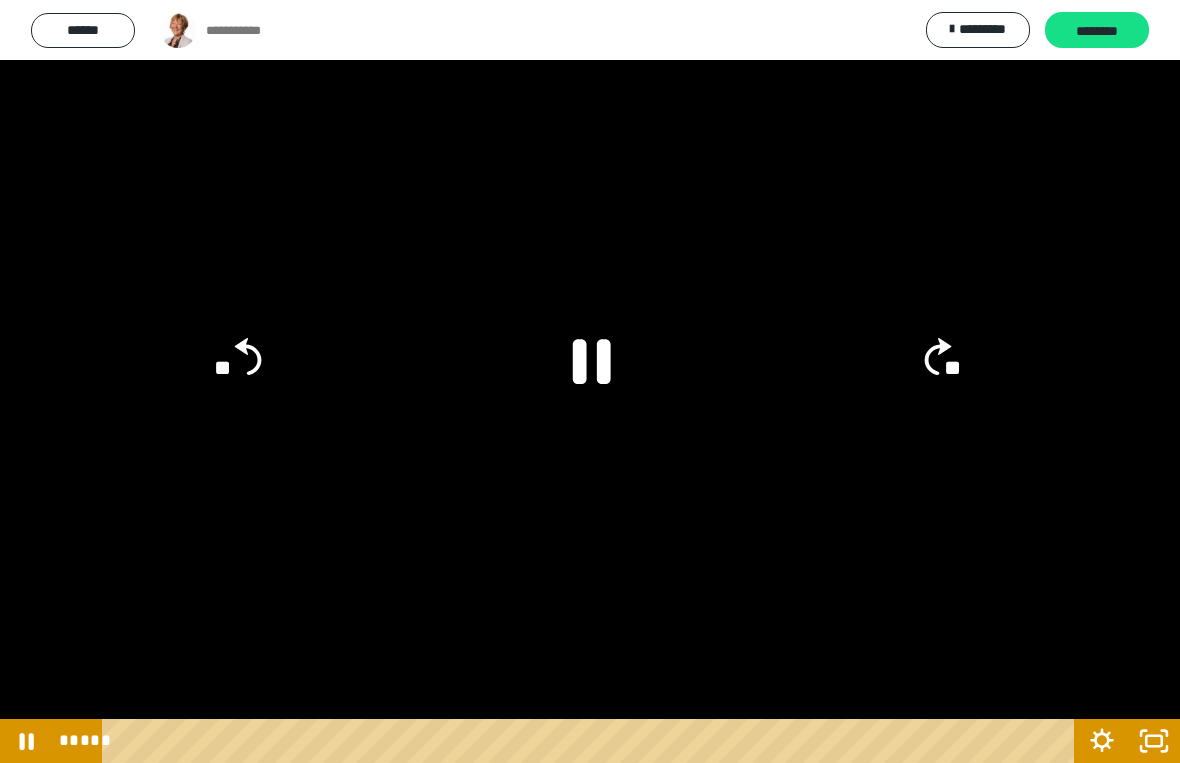 click on "**" 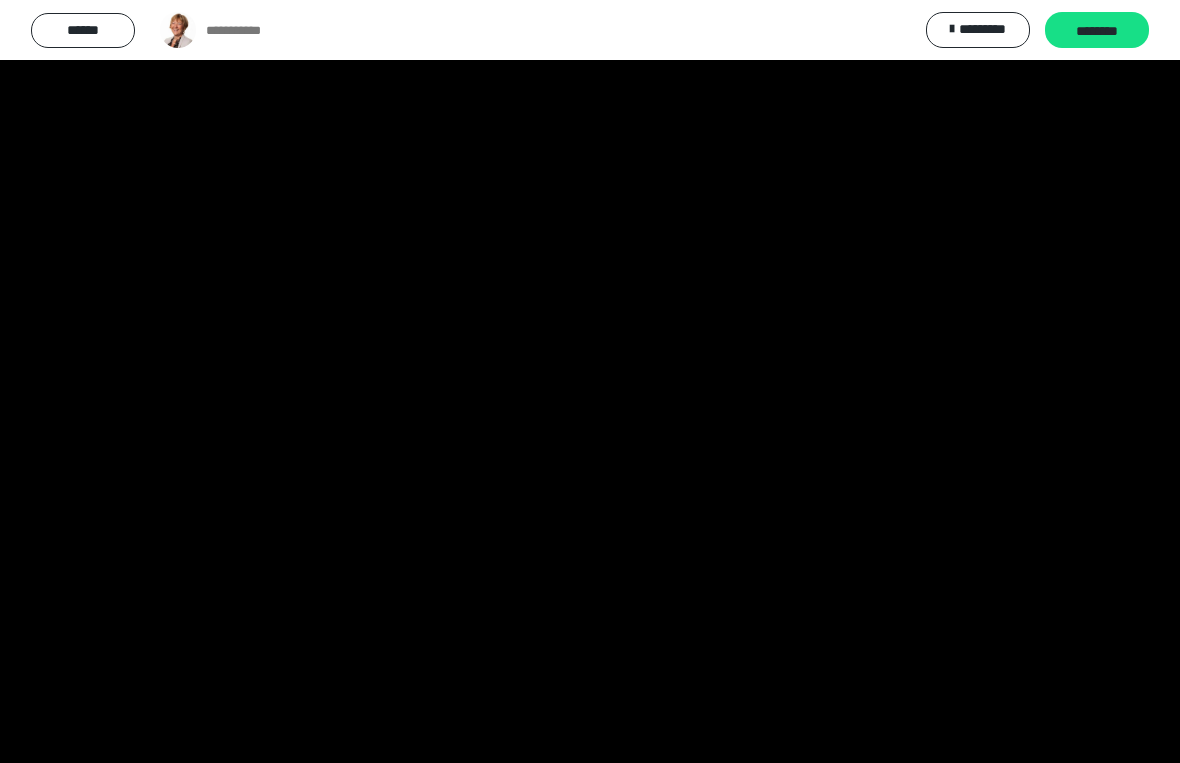 click at bounding box center [590, 381] 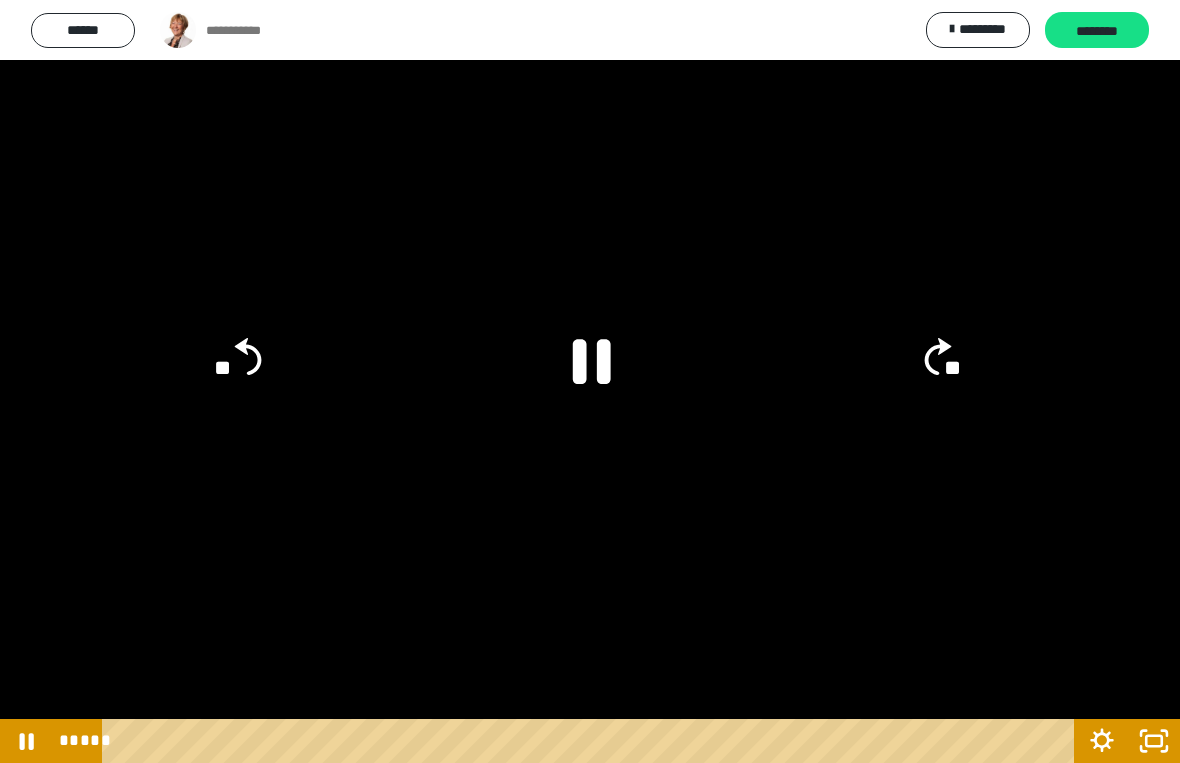 click 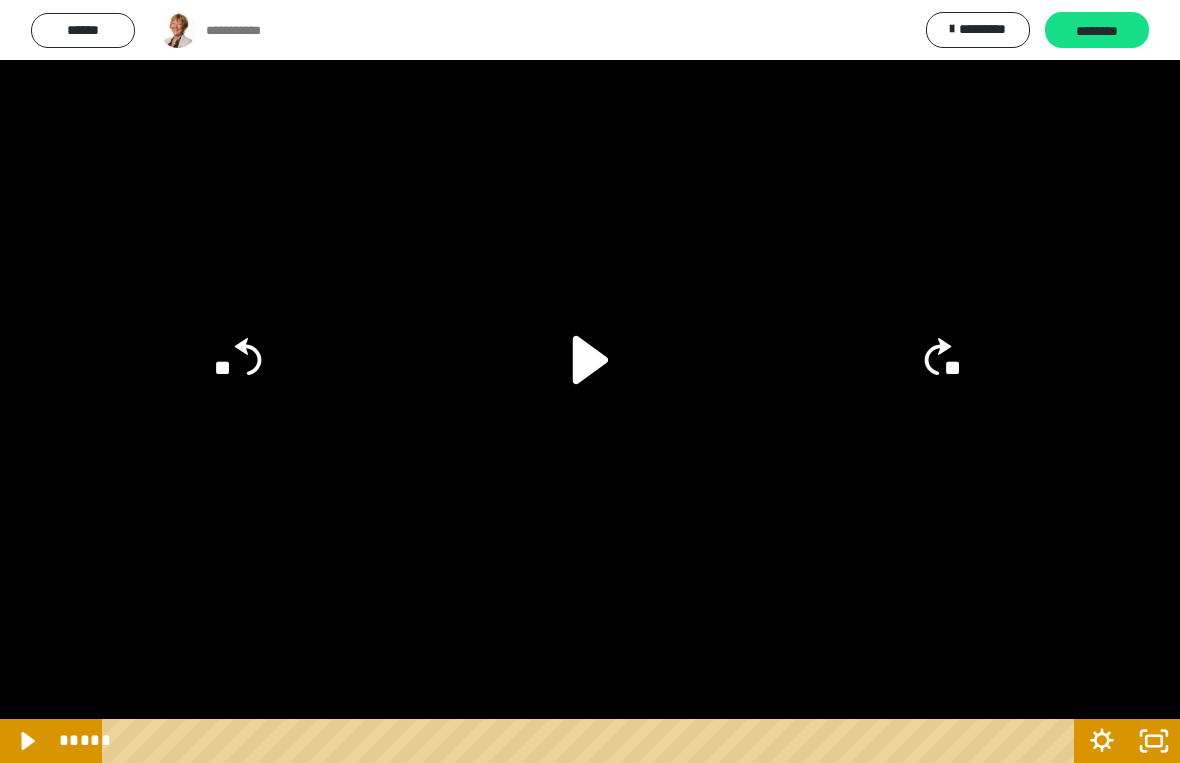 click 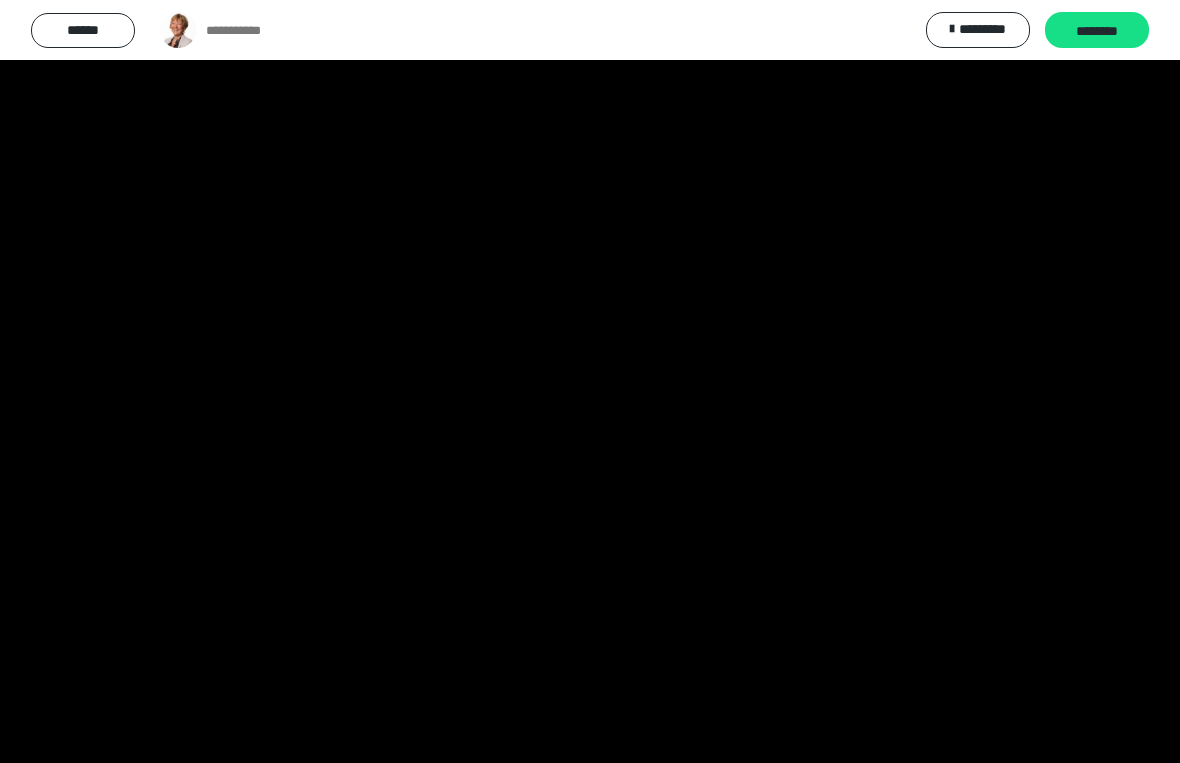 click 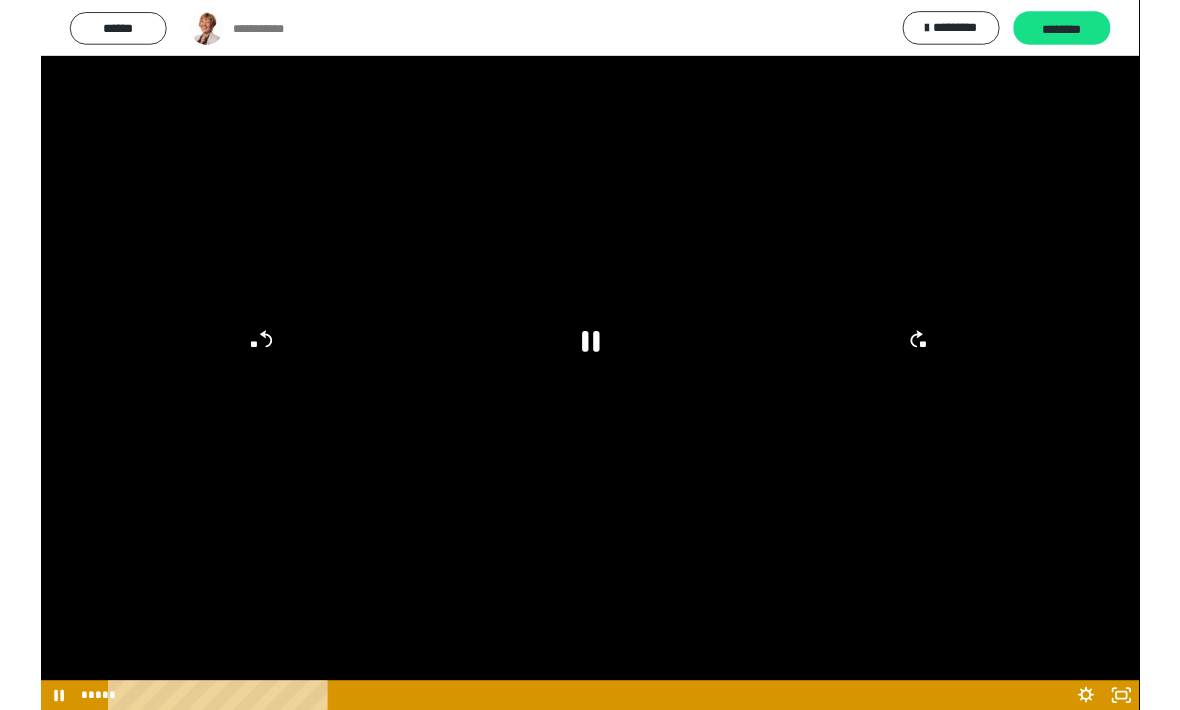 scroll, scrollTop: 98, scrollLeft: 0, axis: vertical 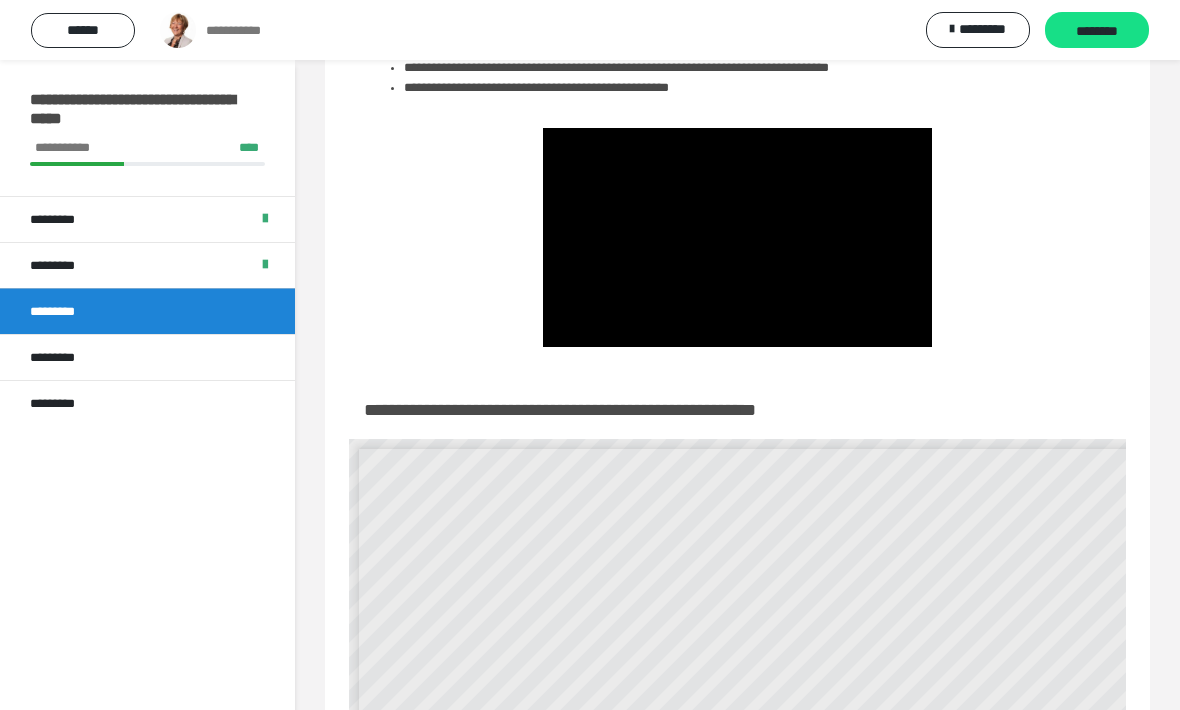 click at bounding box center [737, 237] 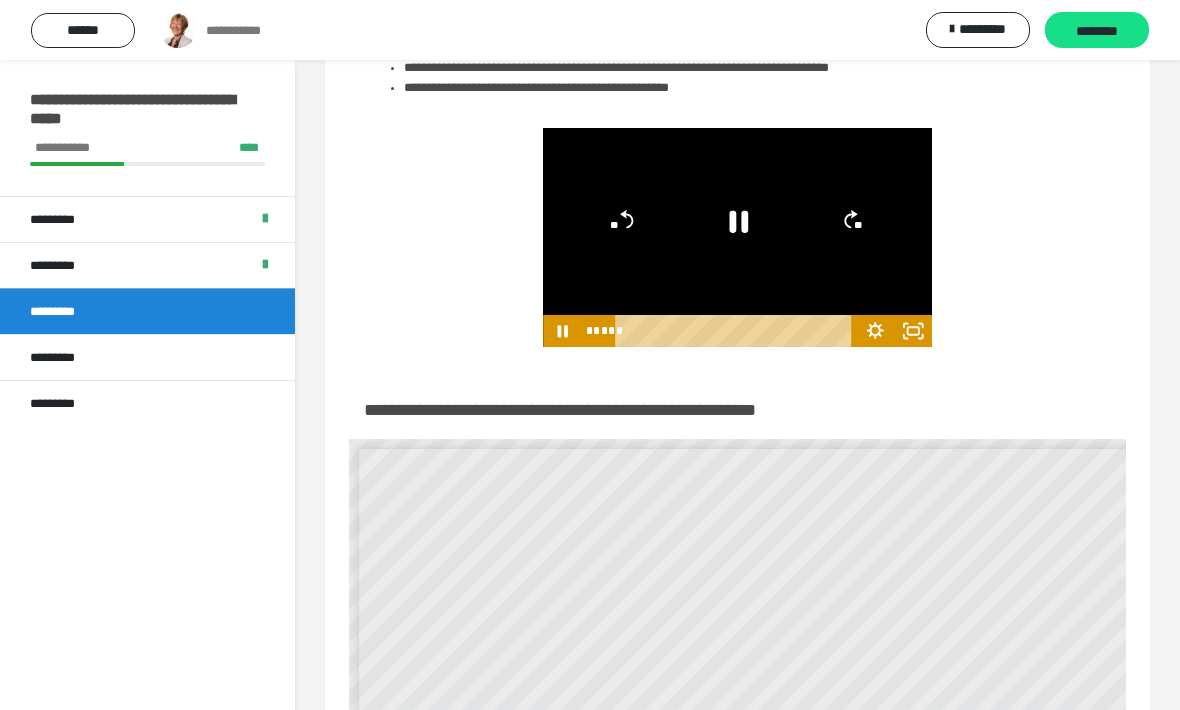 click 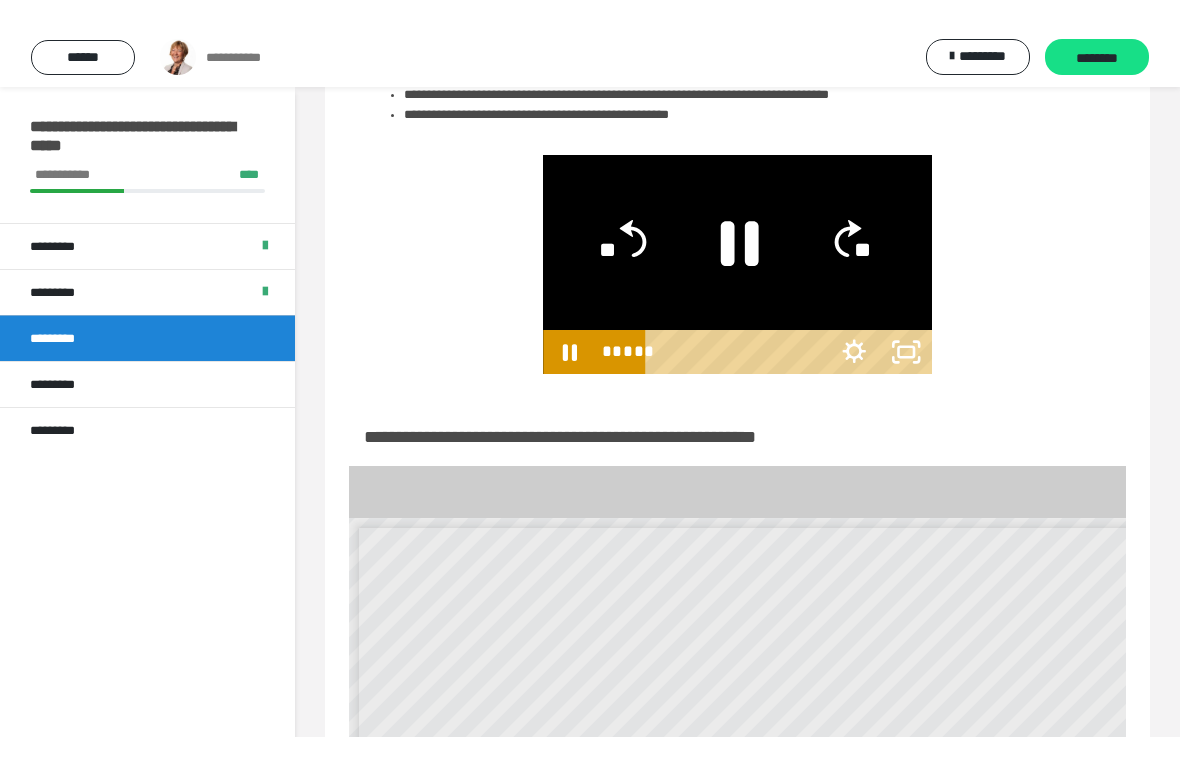 scroll, scrollTop: 24, scrollLeft: 0, axis: vertical 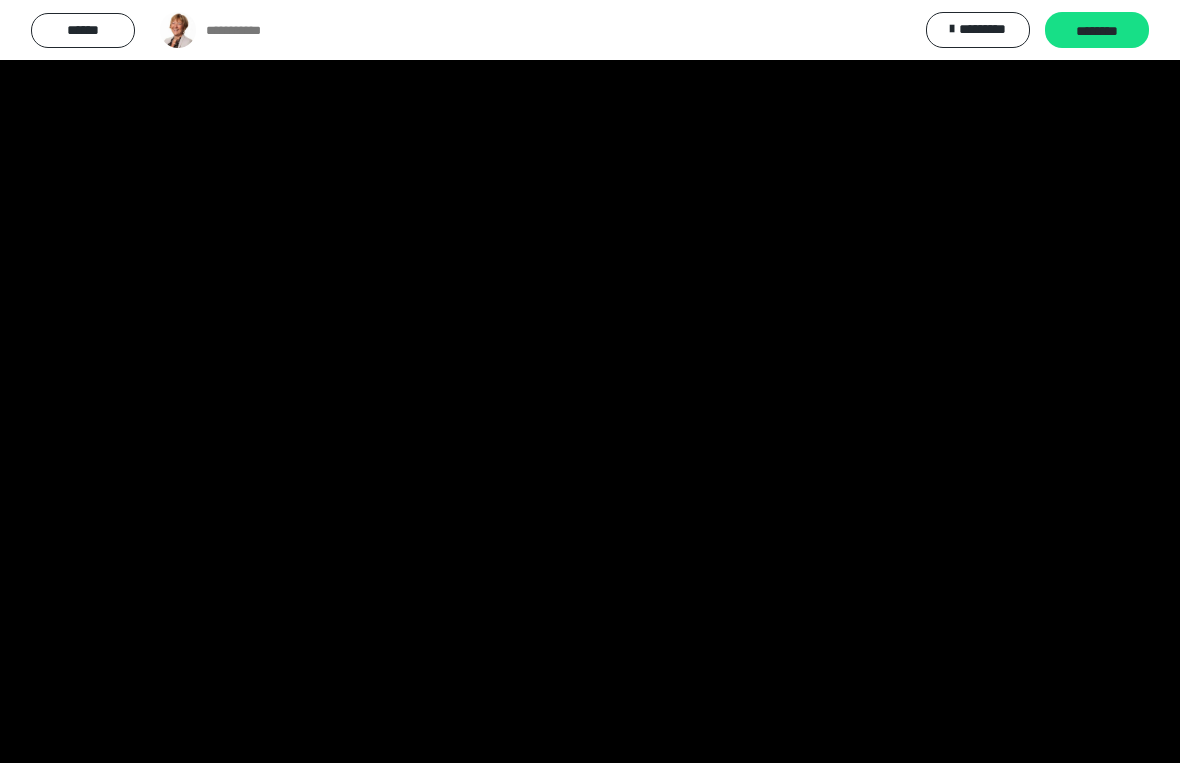 click at bounding box center (590, 381) 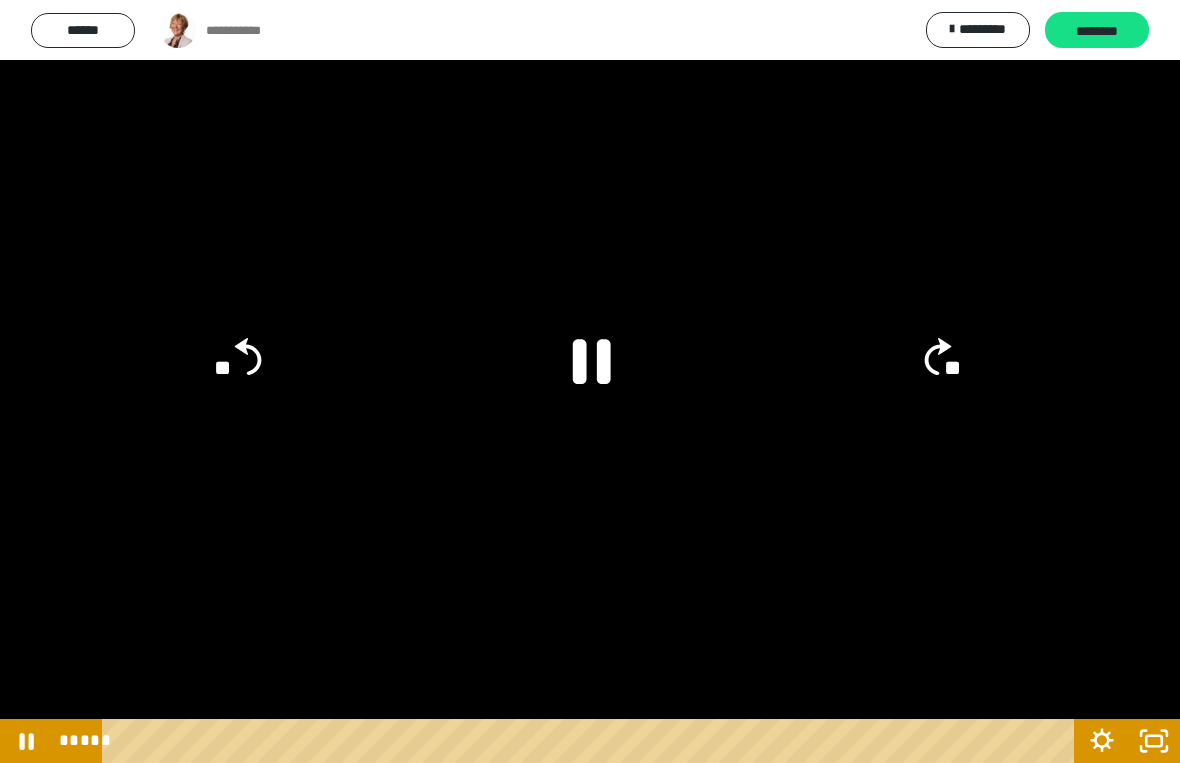 click on "**" 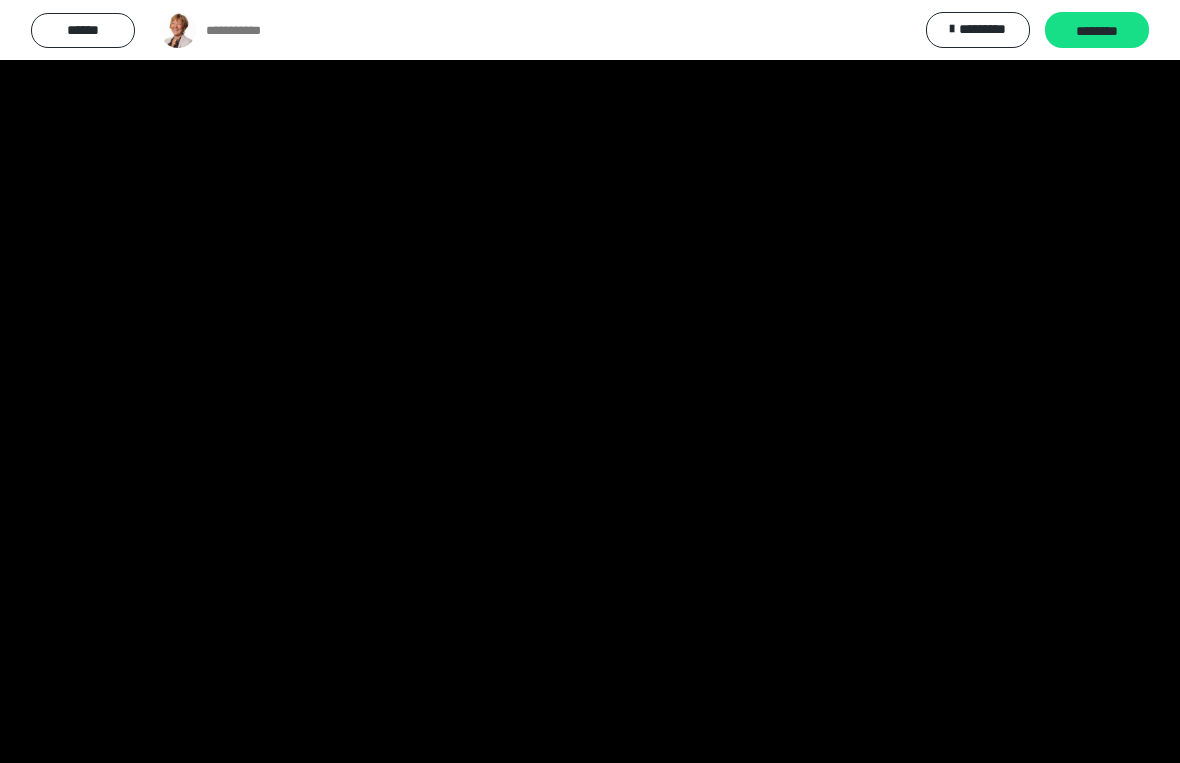 click at bounding box center (590, 381) 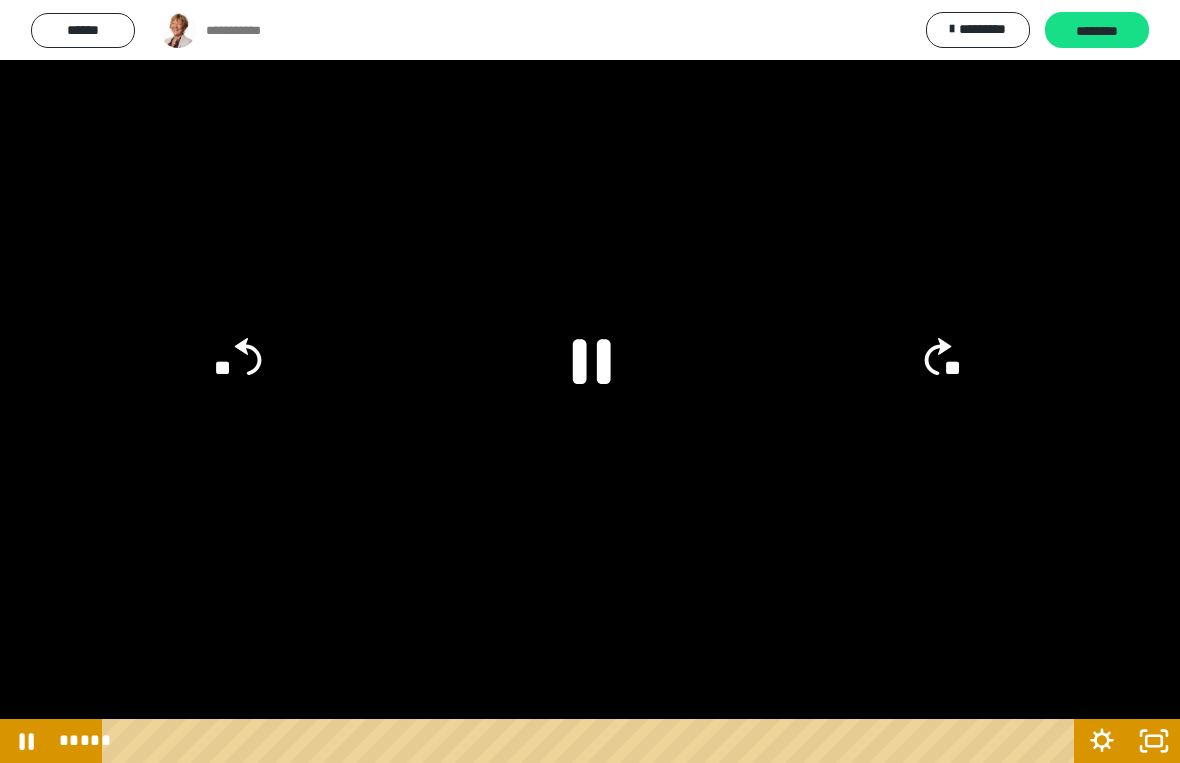 click on "**" 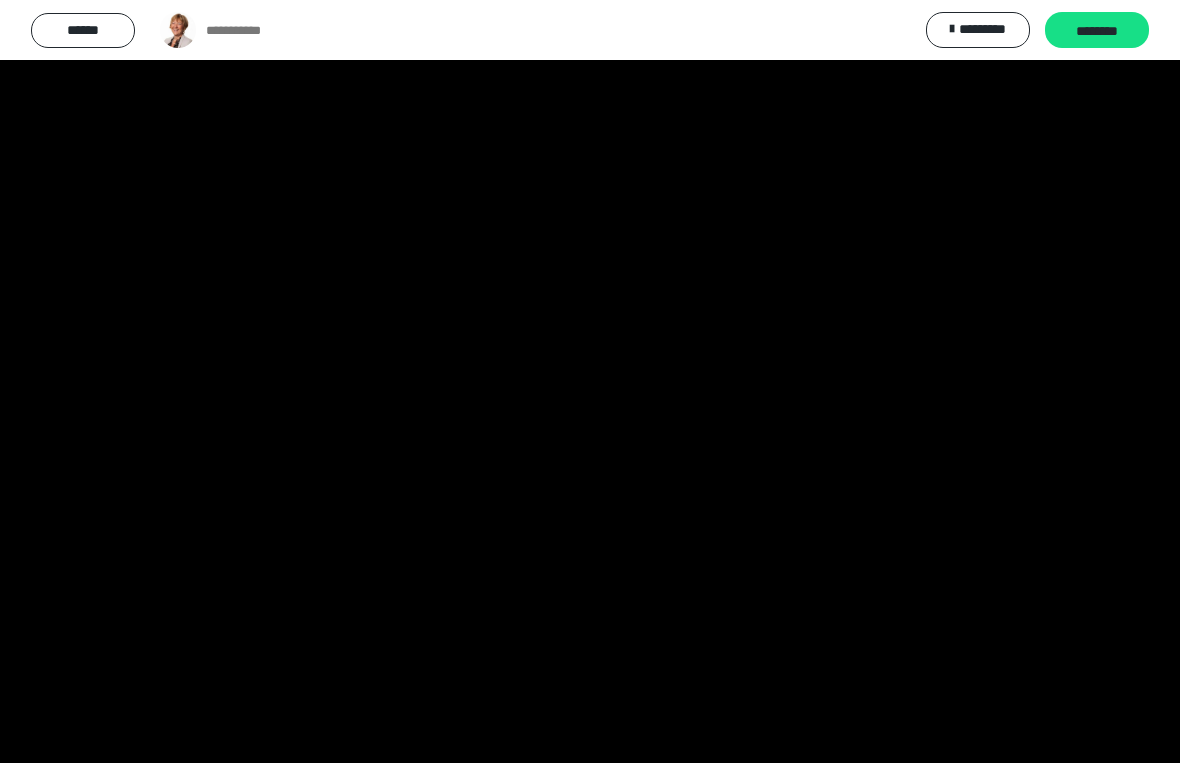 click at bounding box center [590, 381] 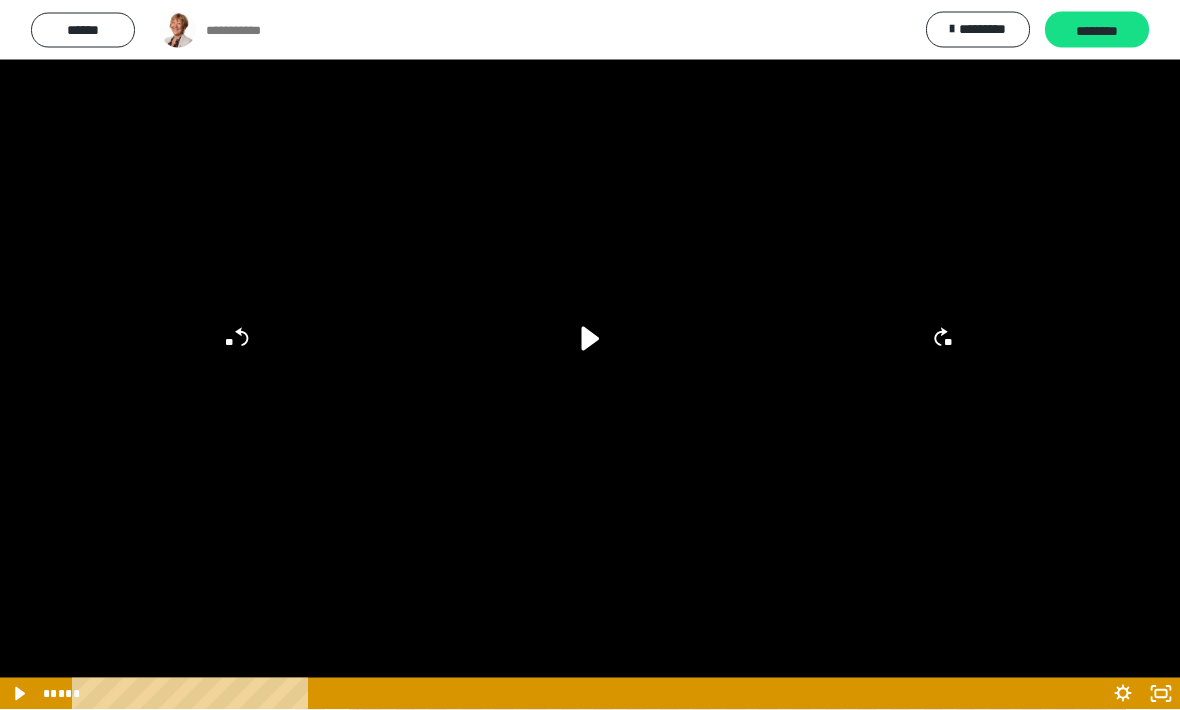 scroll, scrollTop: 98, scrollLeft: 0, axis: vertical 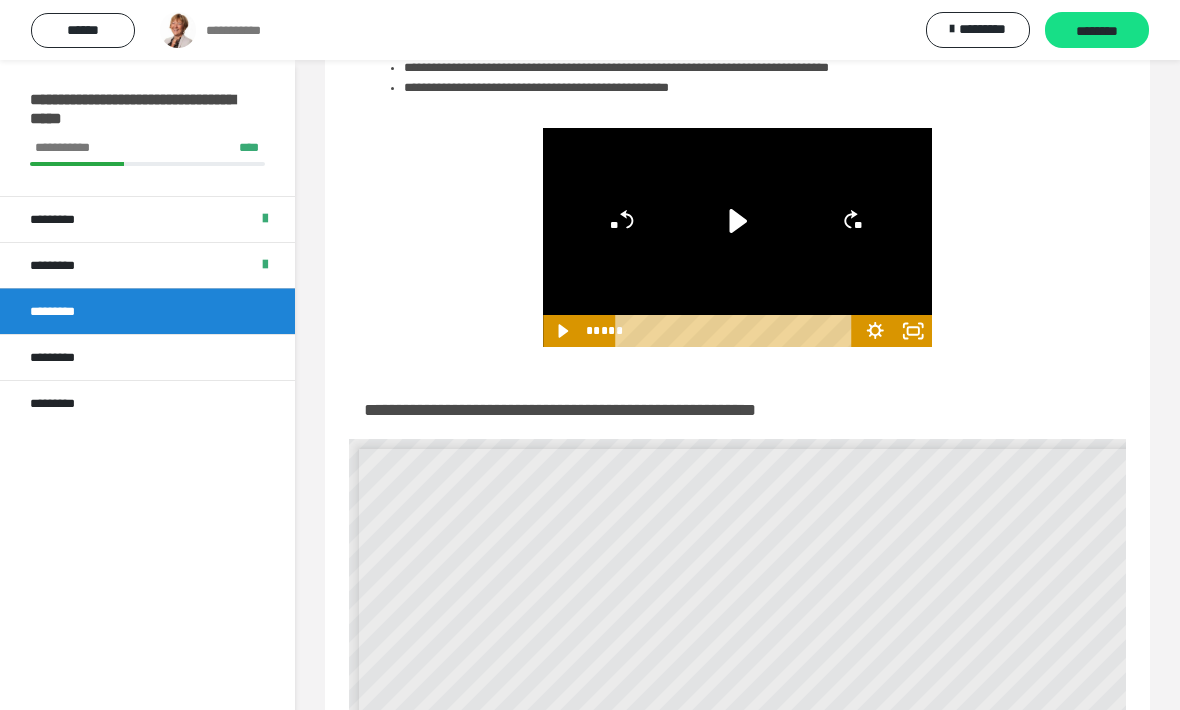 click on "********" at bounding box center [1097, 31] 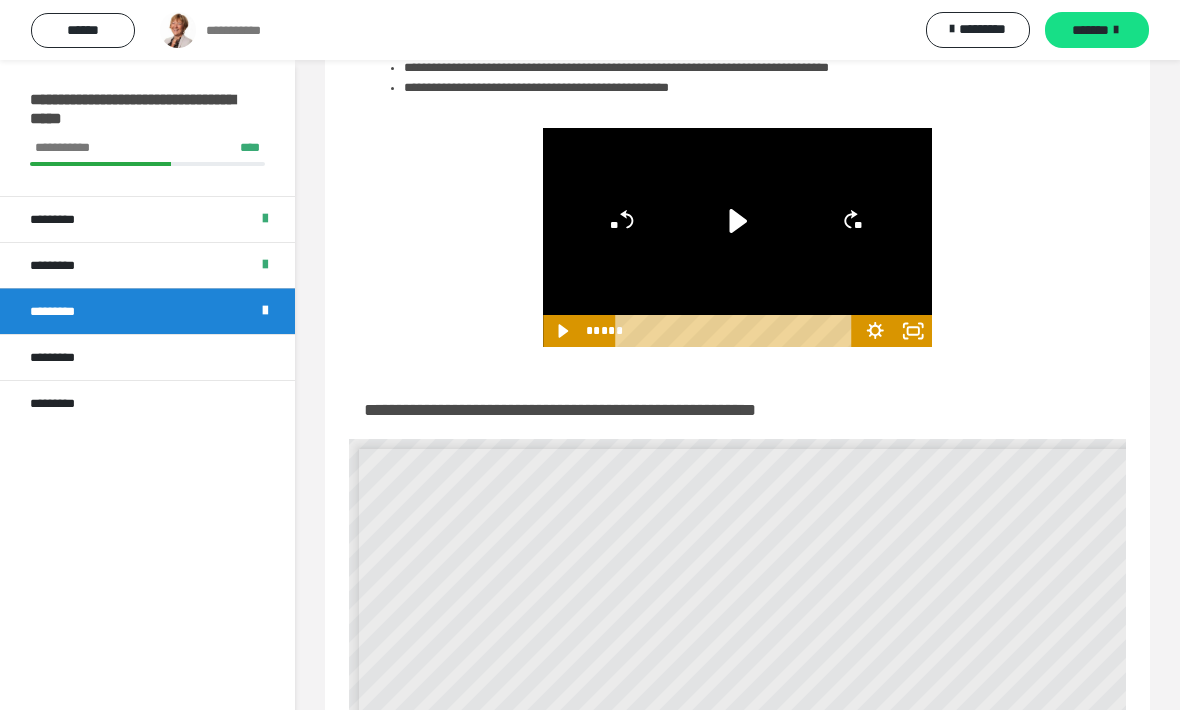click on "*********" at bounding box center [147, 357] 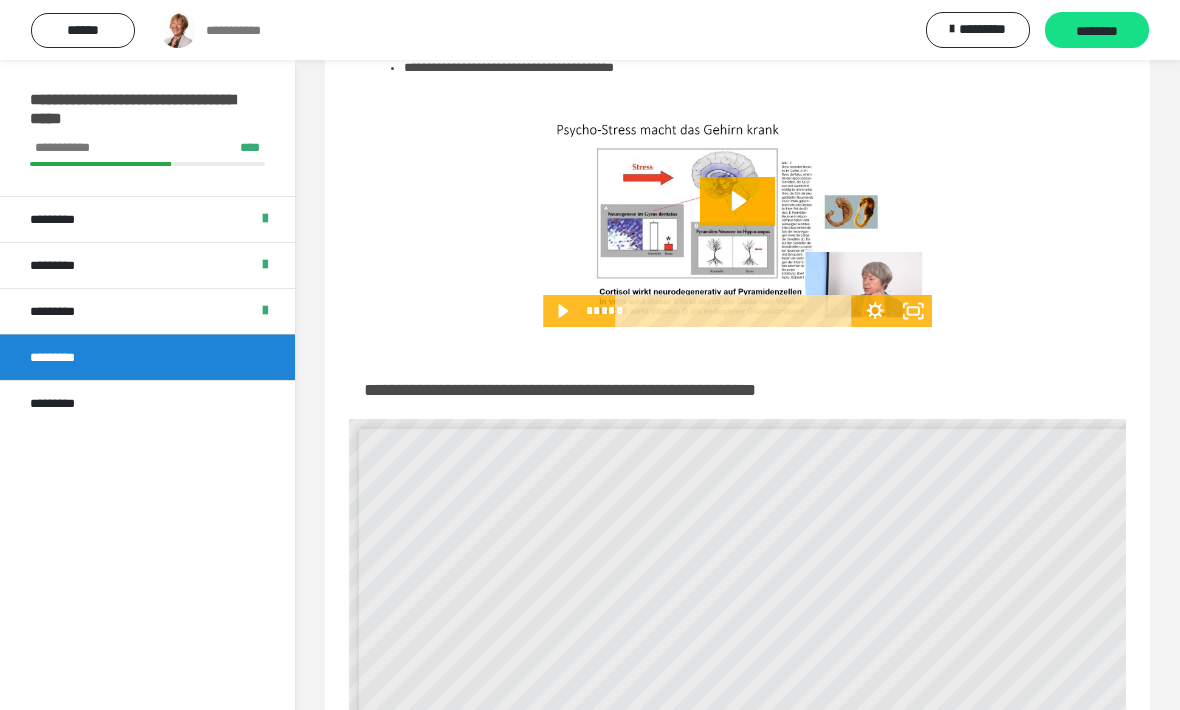 click on "*********" at bounding box center (147, 403) 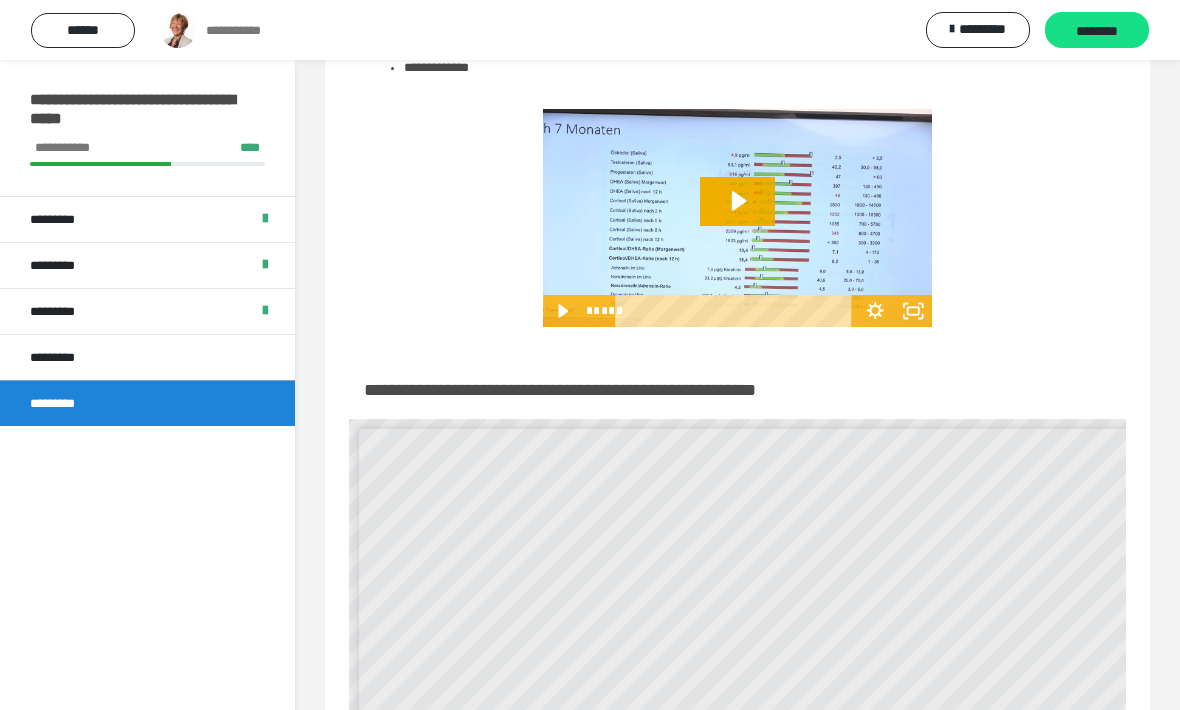 click on "**********" at bounding box center [737, 467] 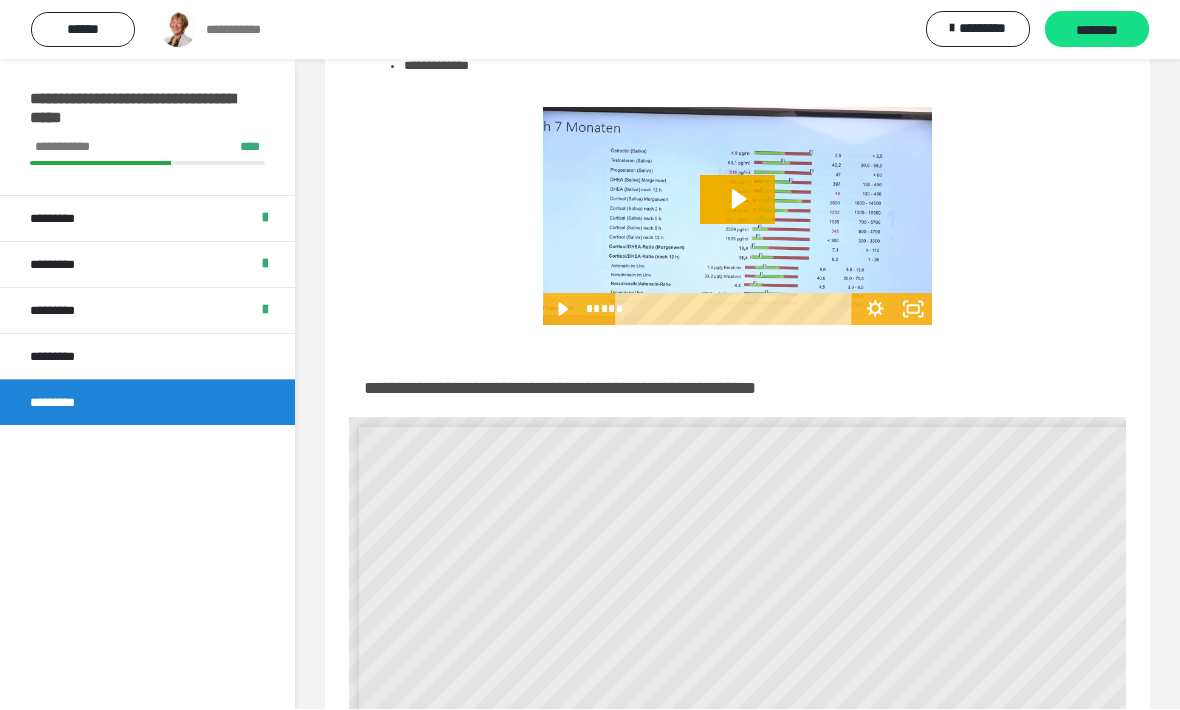 scroll, scrollTop: 100, scrollLeft: 0, axis: vertical 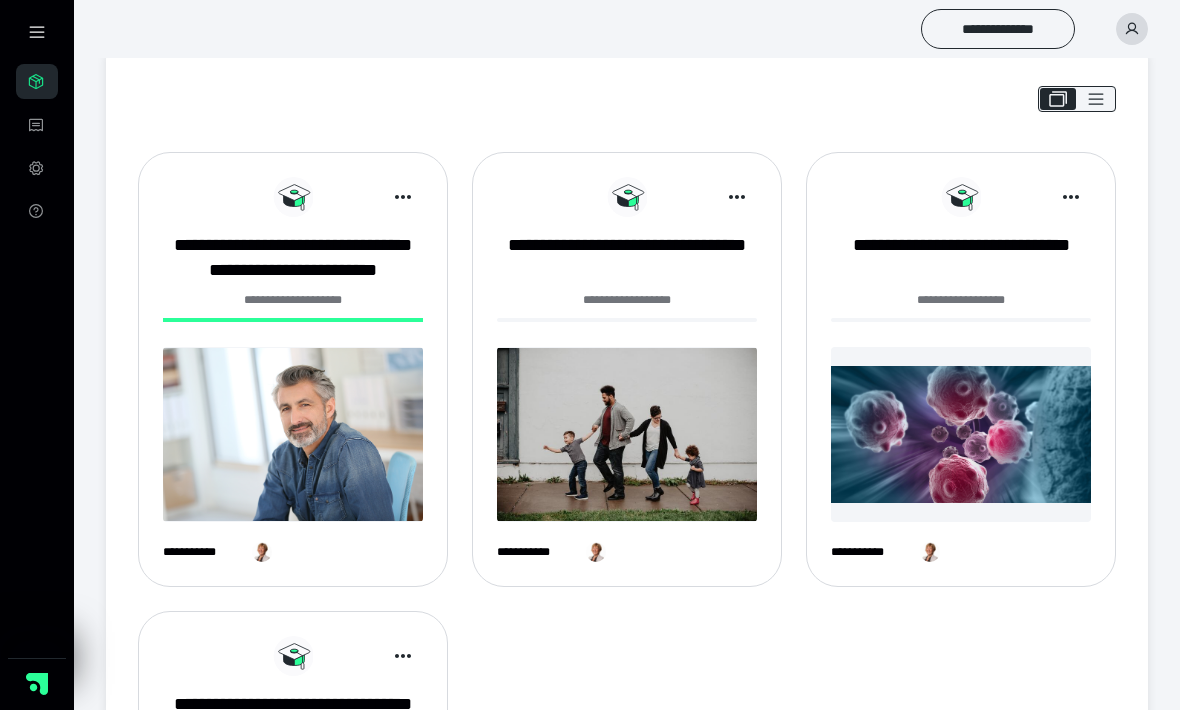 click on "**********" at bounding box center [627, 258] 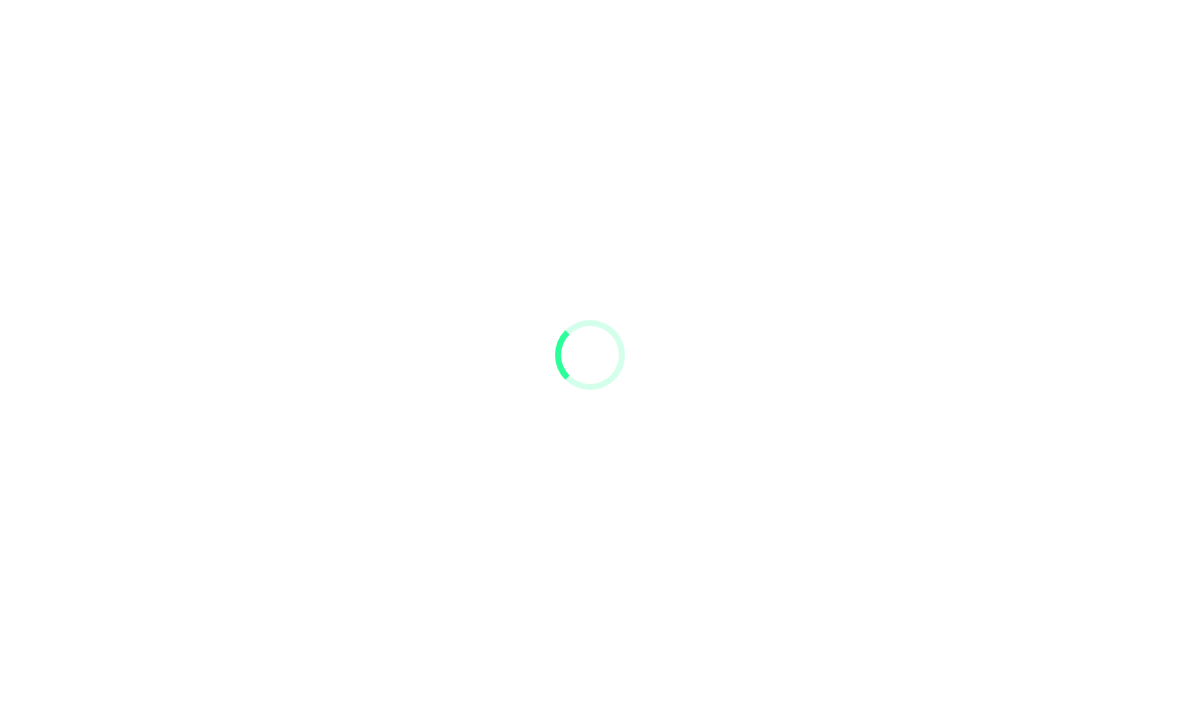 scroll, scrollTop: 0, scrollLeft: 0, axis: both 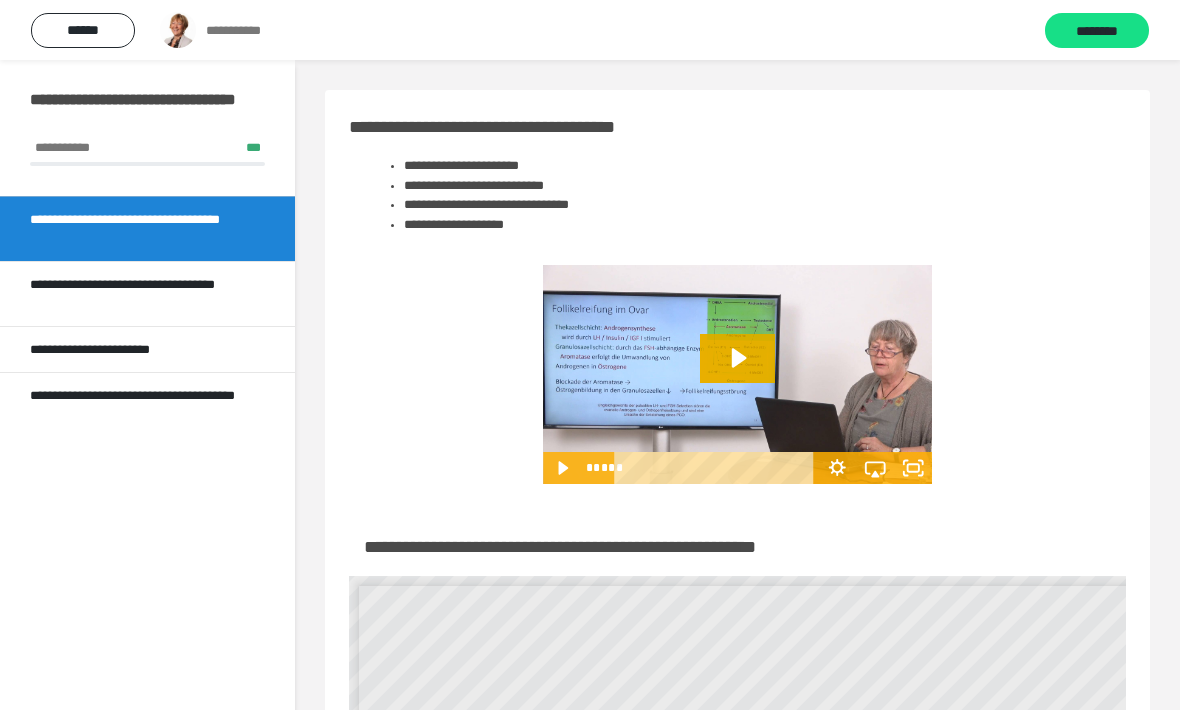click on "**********" at bounding box center [139, 294] 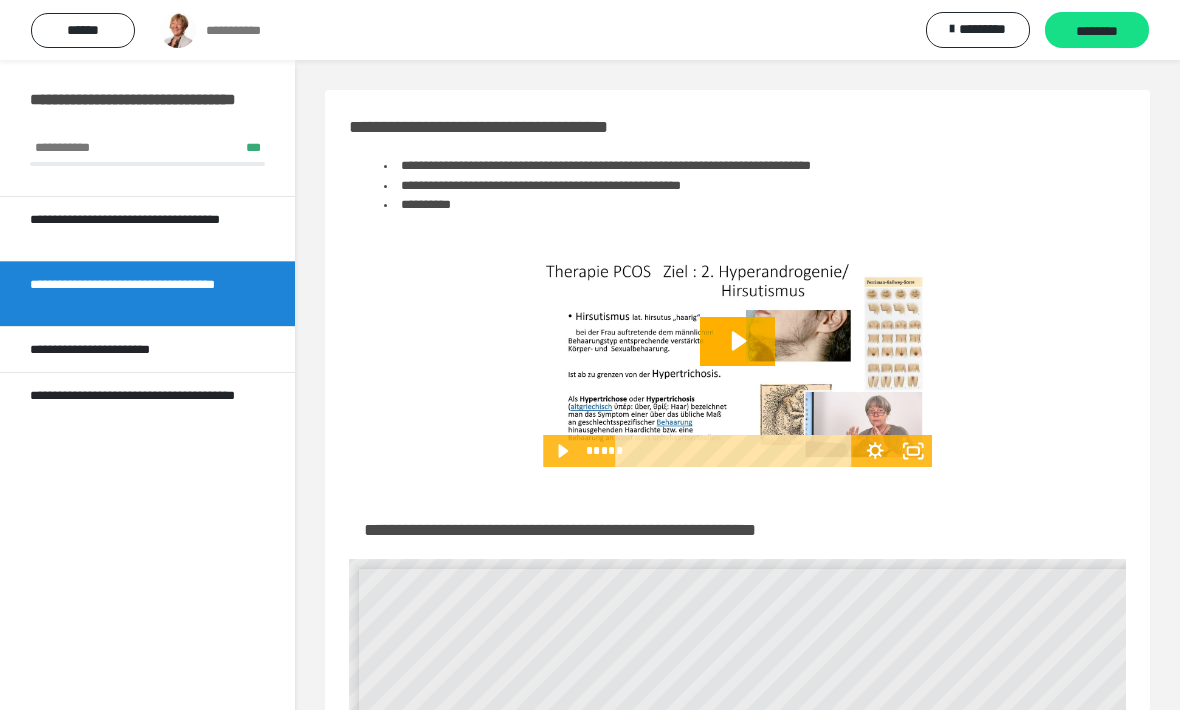 click on "**********" at bounding box center [147, 349] 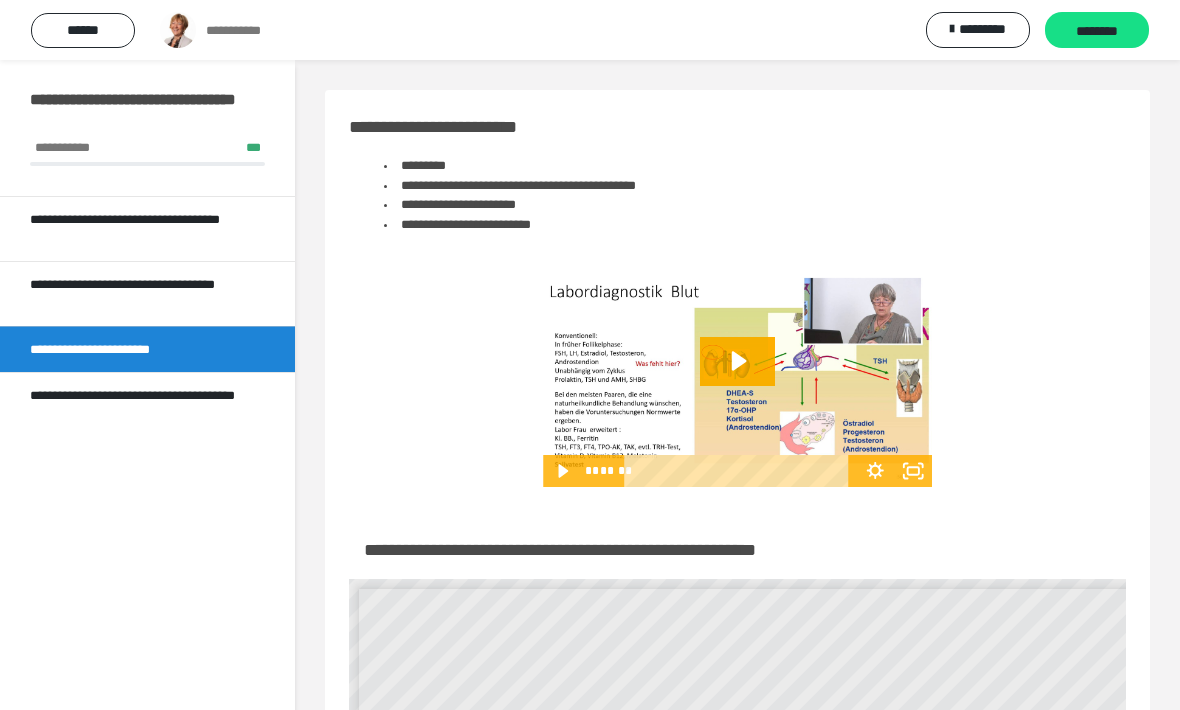 click on "**********" at bounding box center [139, 405] 